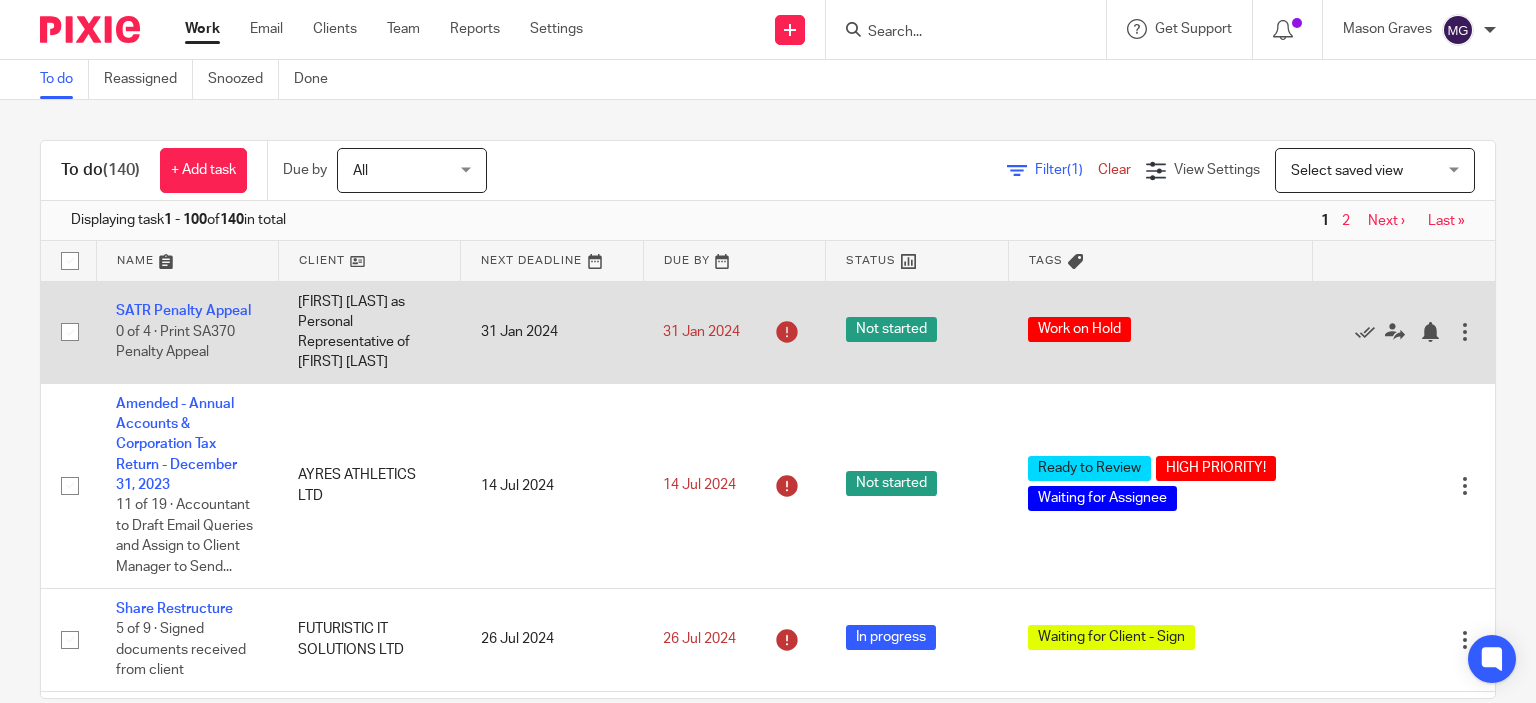 scroll, scrollTop: 0, scrollLeft: 0, axis: both 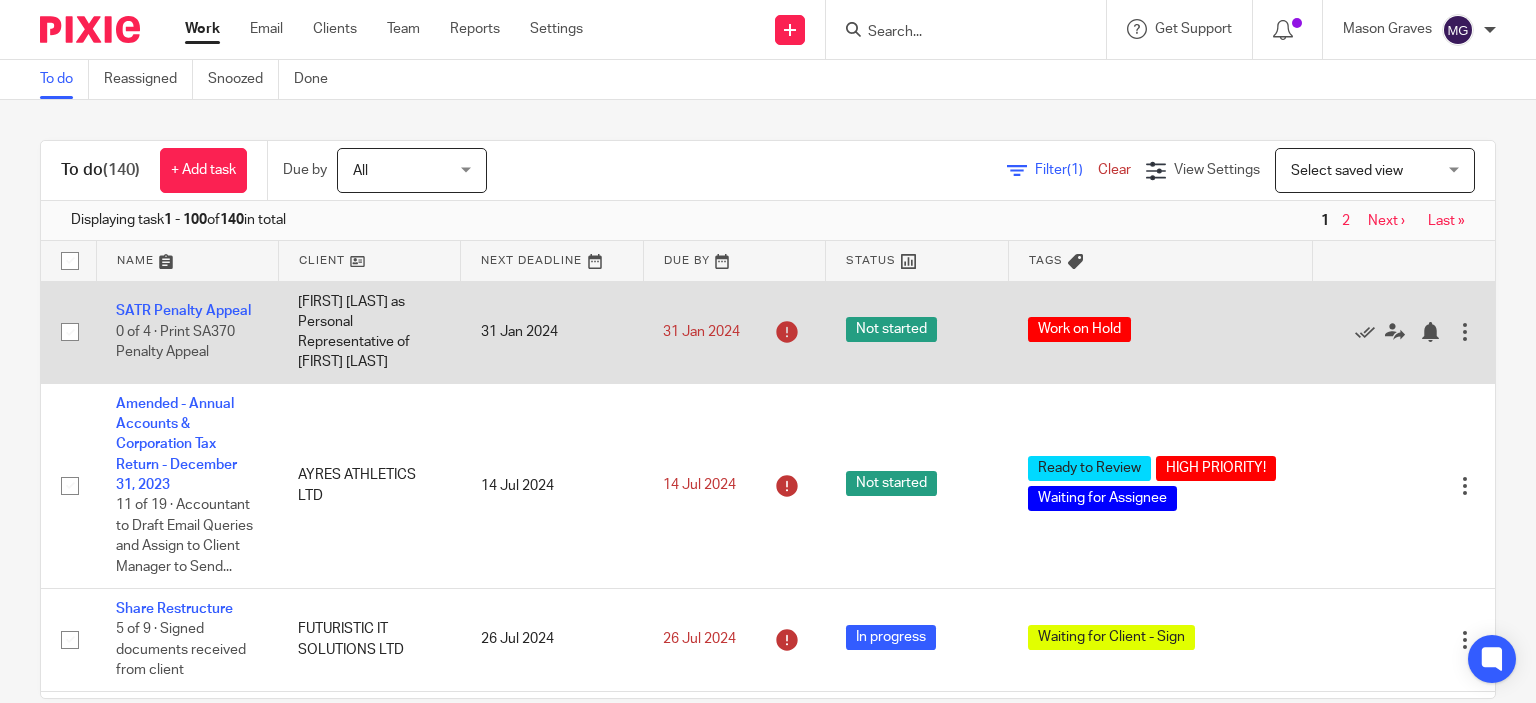 click on "Eric Alasdair Hanson as Personal Representative of Laurence Arthur Chawner" at bounding box center [369, 332] 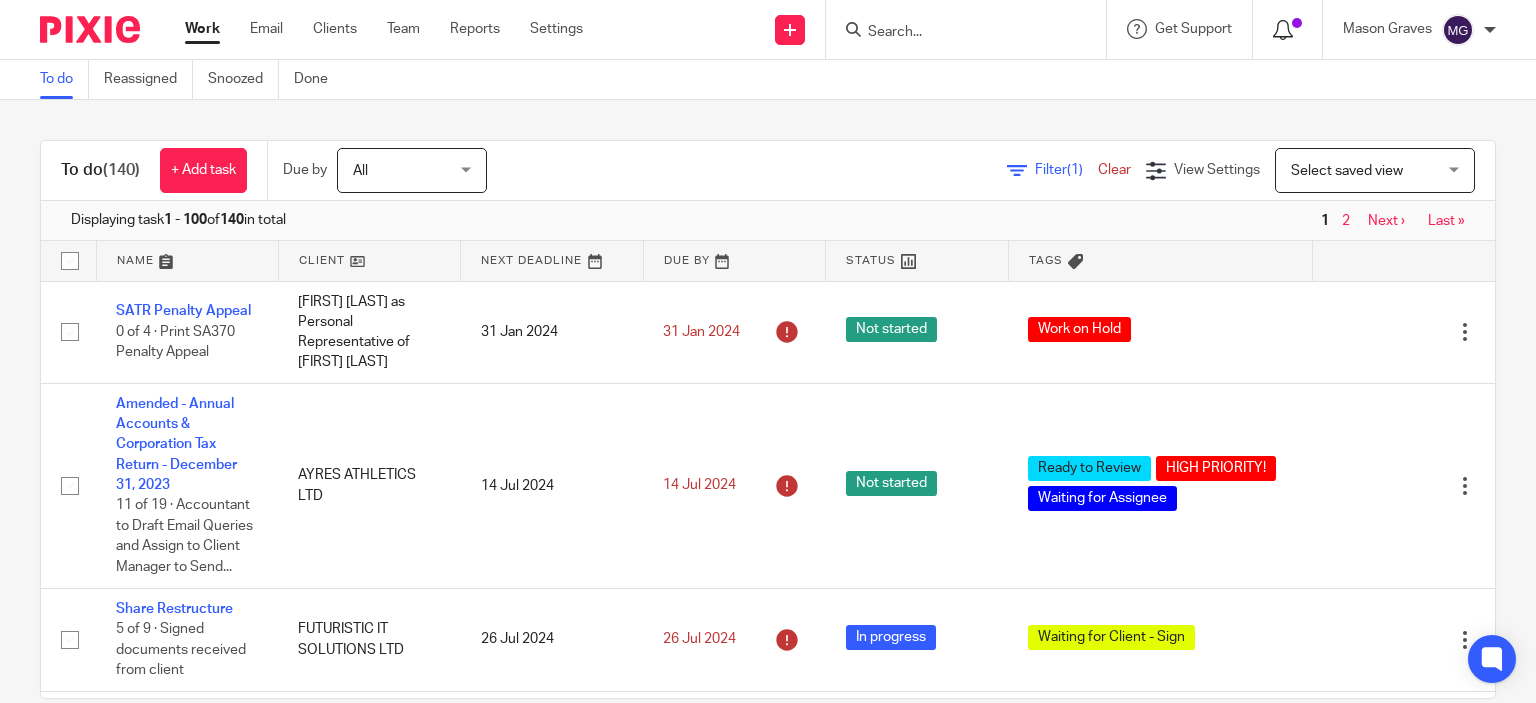 click at bounding box center (1283, 30) 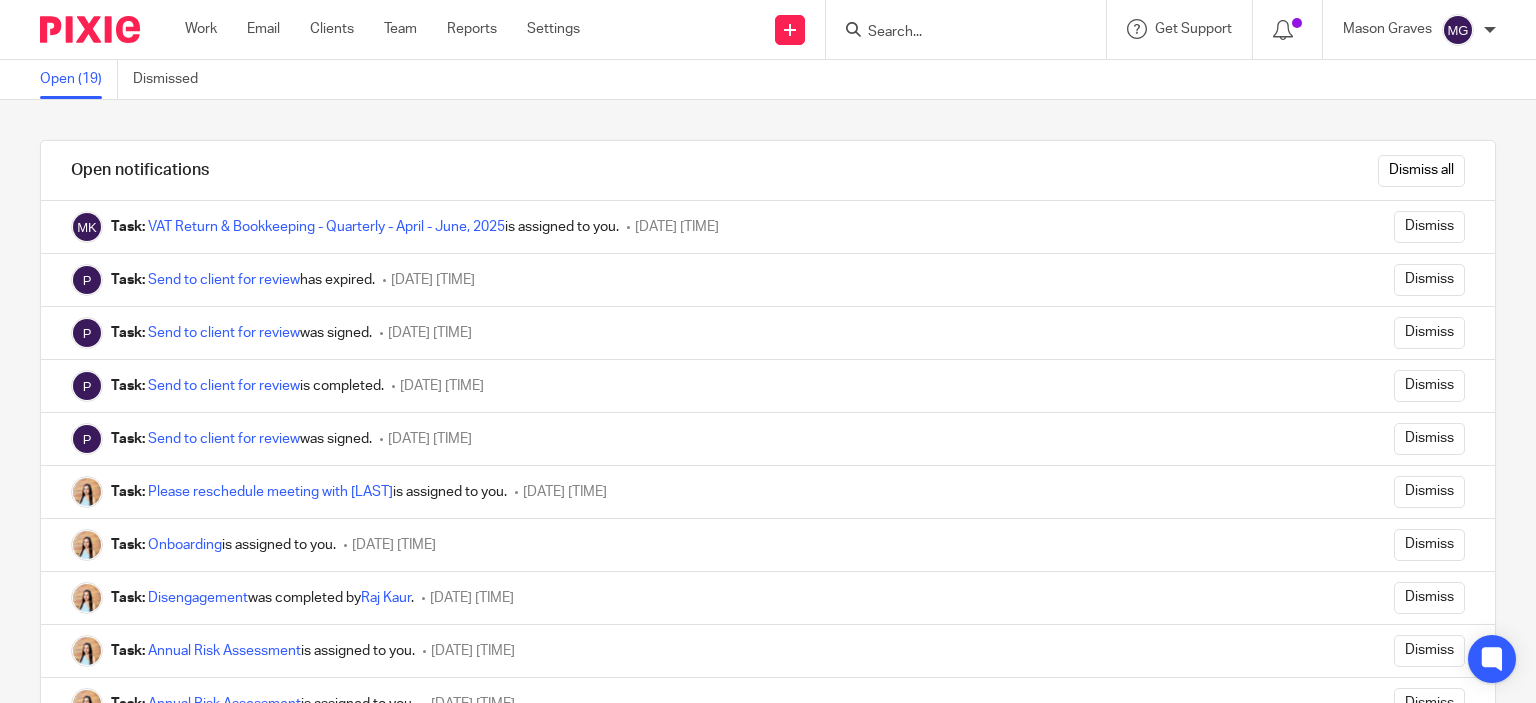 scroll, scrollTop: 0, scrollLeft: 0, axis: both 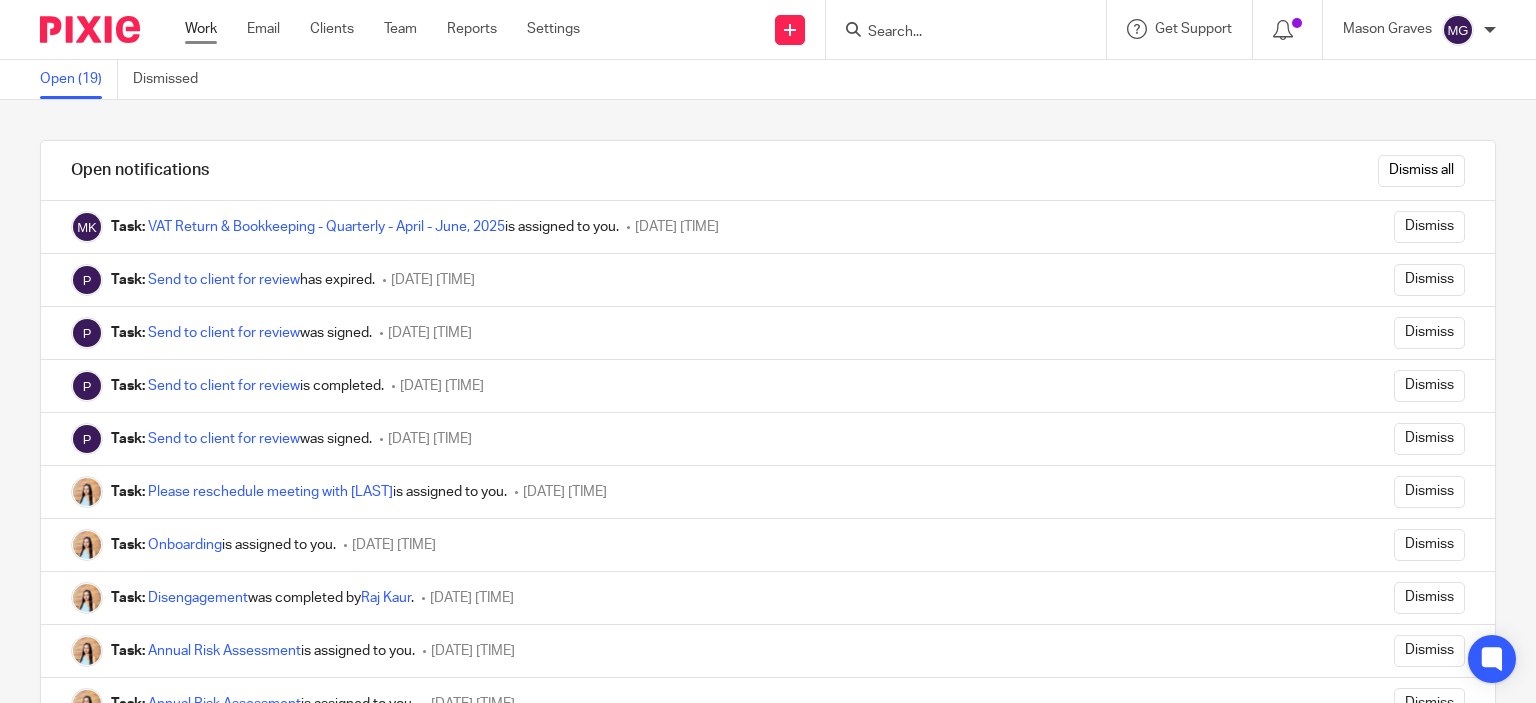 click on "Work" at bounding box center [201, 29] 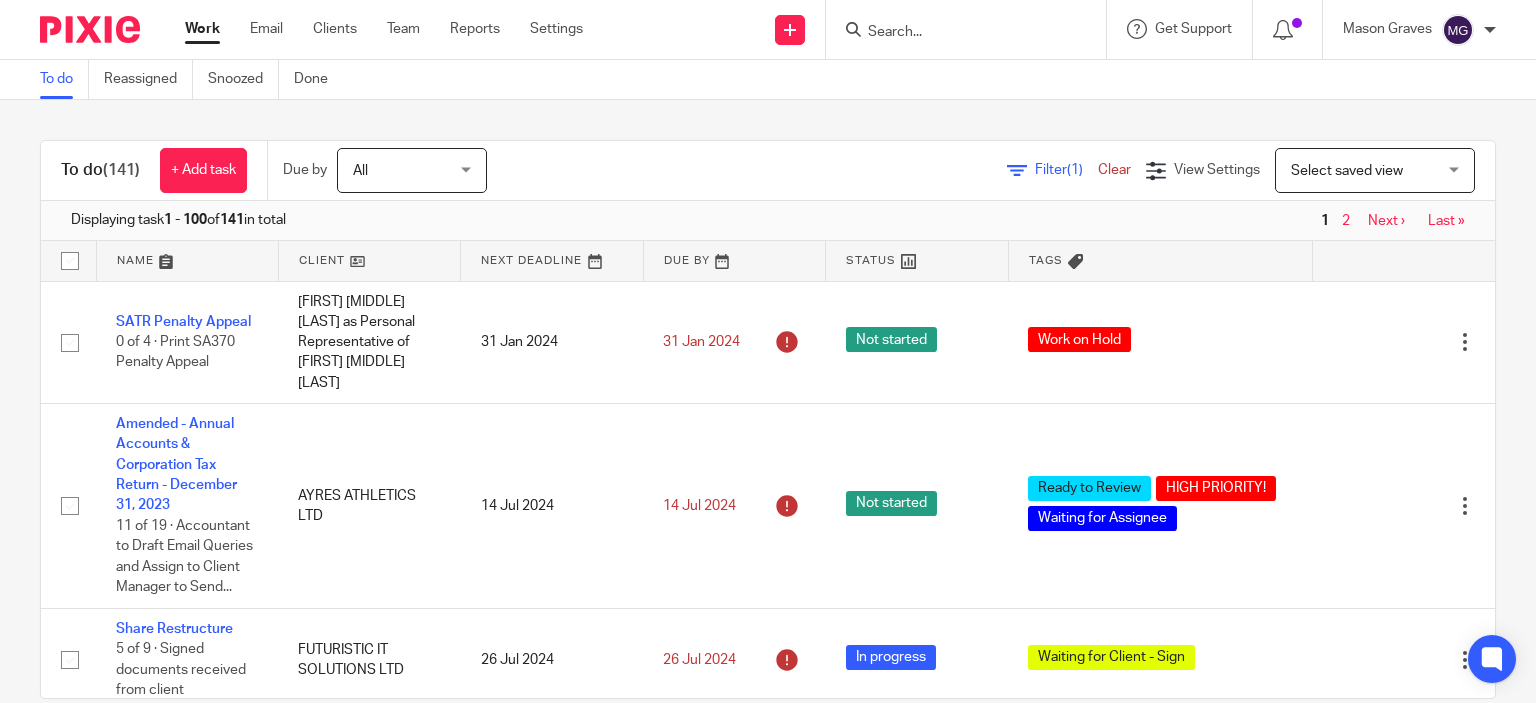 scroll, scrollTop: 0, scrollLeft: 0, axis: both 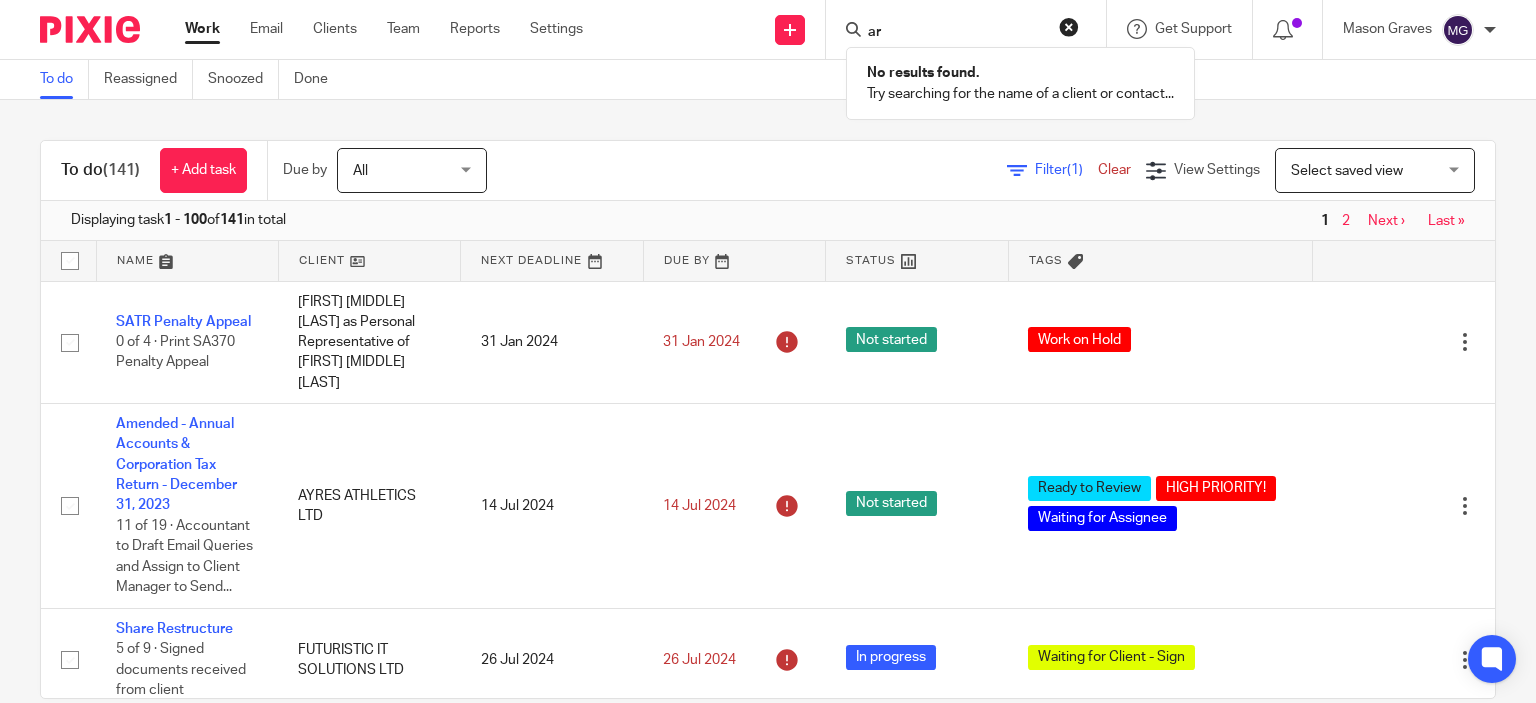 type on "a" 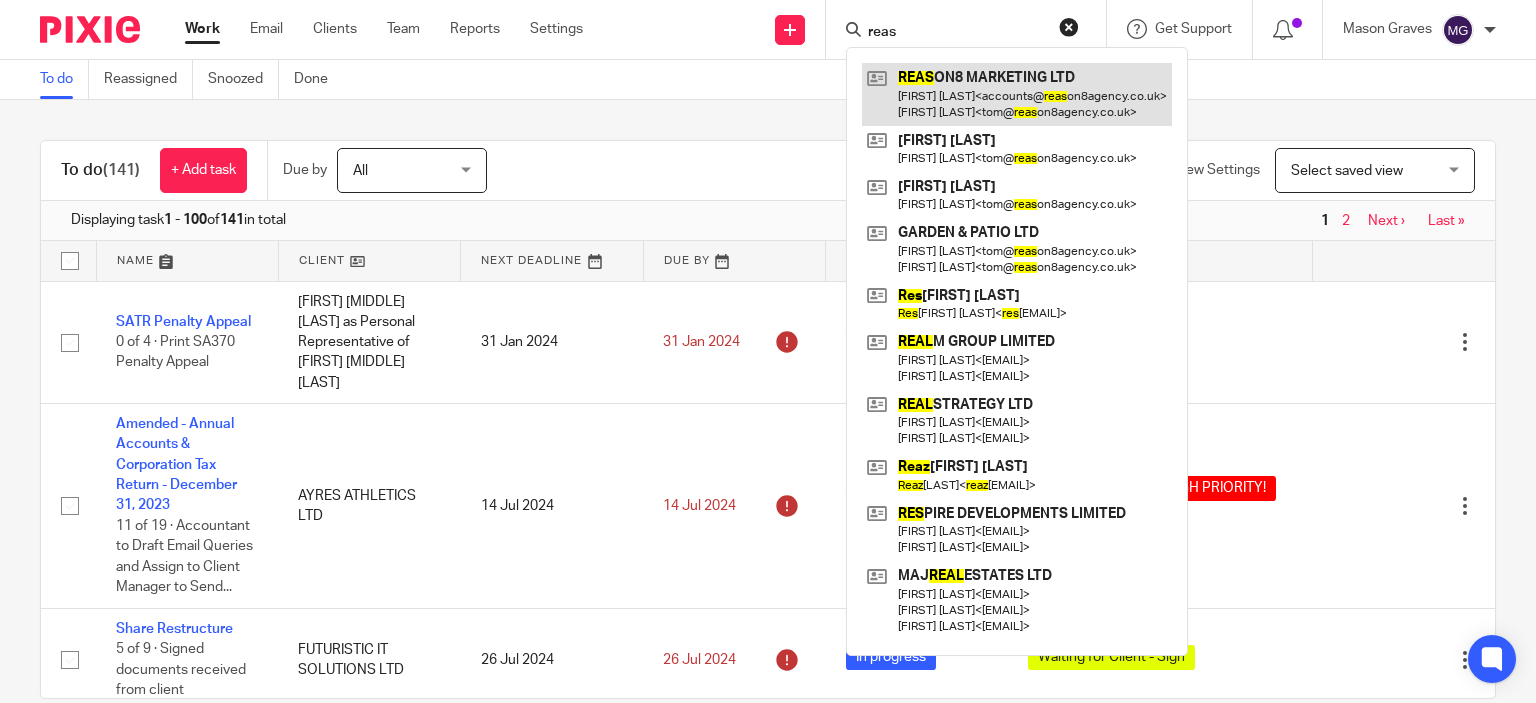 type on "reas" 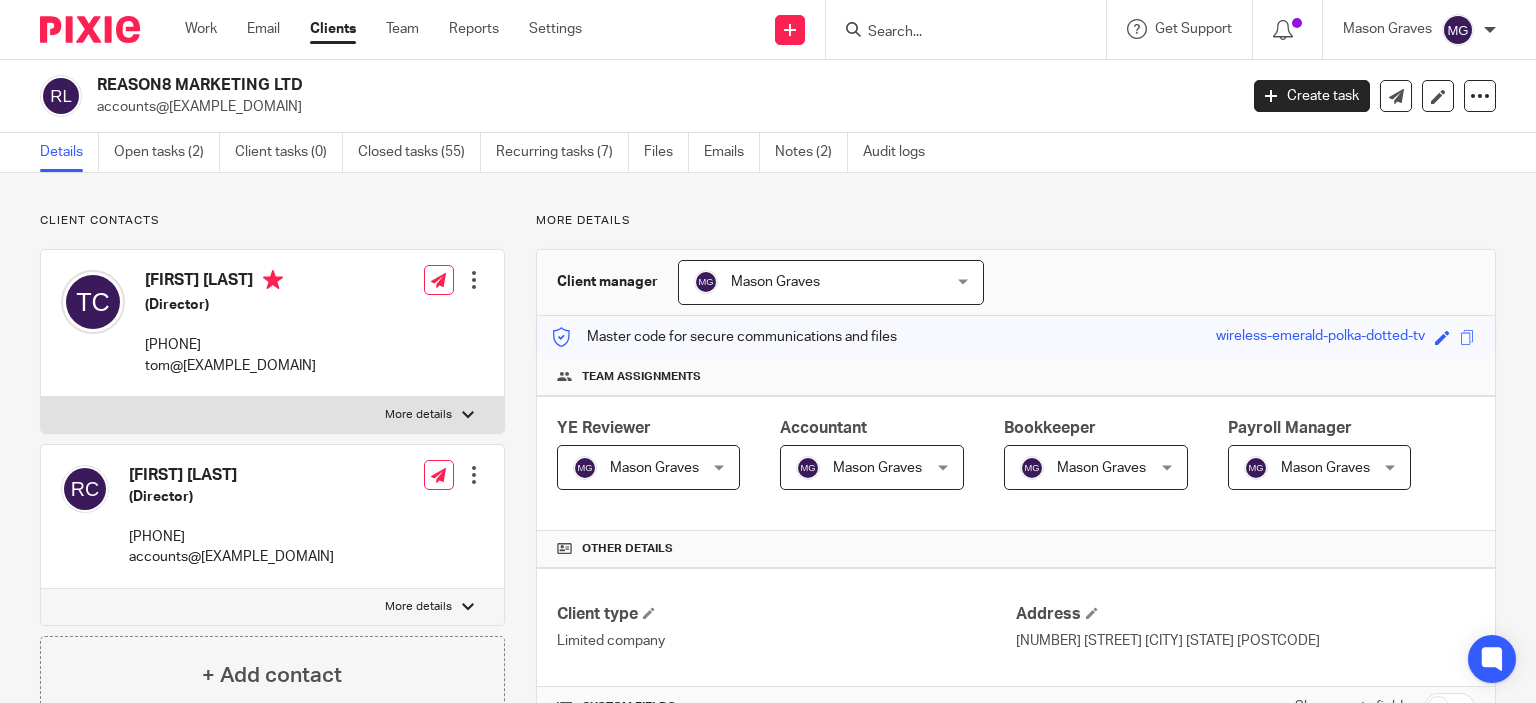 scroll, scrollTop: 0, scrollLeft: 0, axis: both 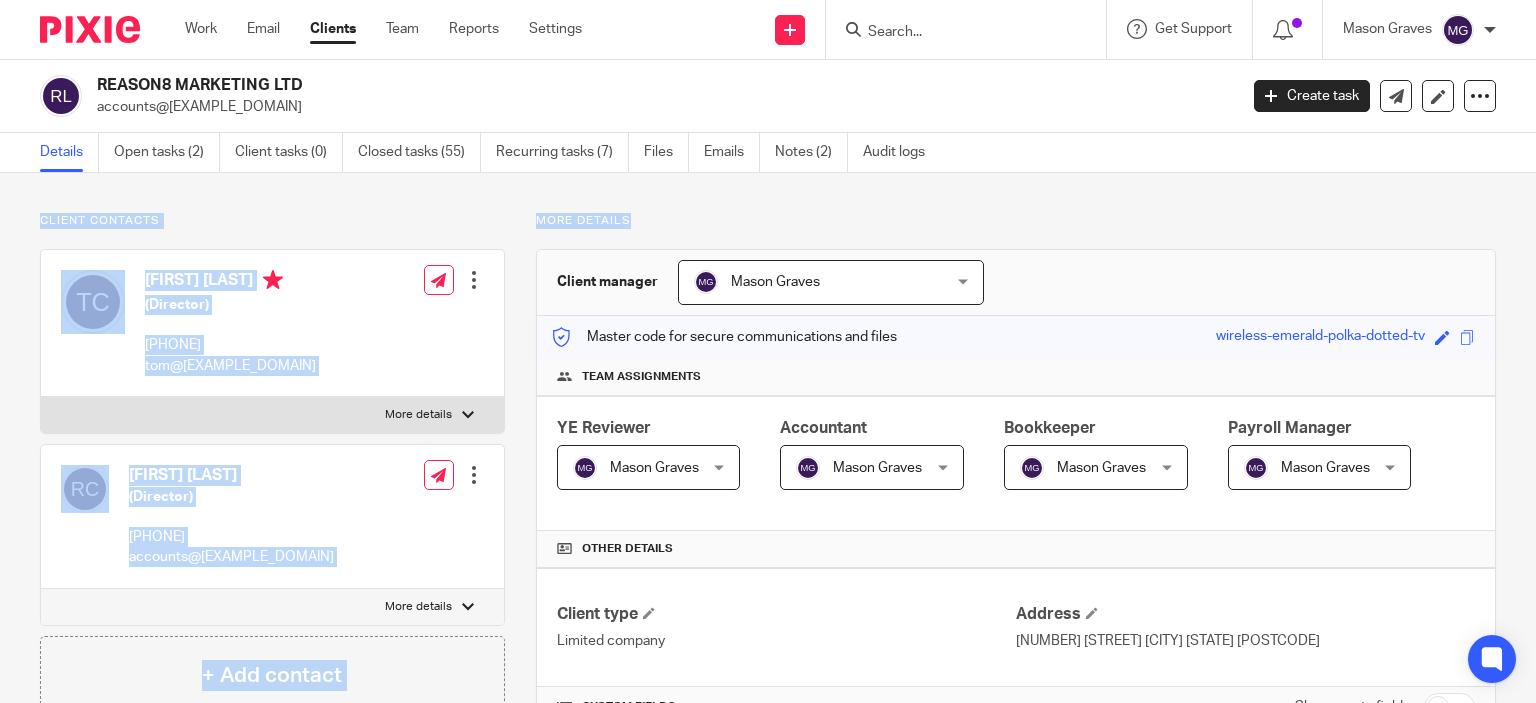 drag, startPoint x: 635, startPoint y: 217, endPoint x: 42, endPoint y: 220, distance: 593.00757 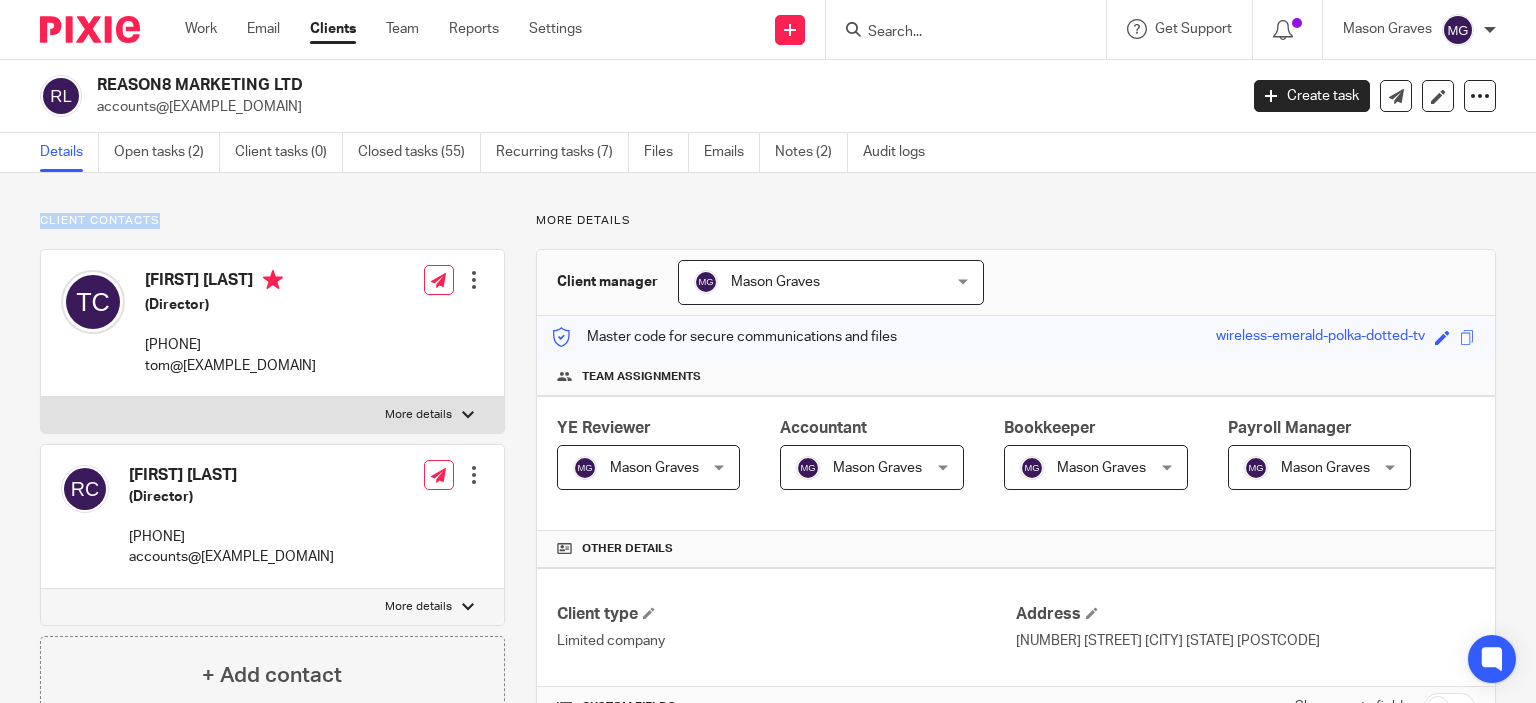 drag, startPoint x: 42, startPoint y: 221, endPoint x: 157, endPoint y: 221, distance: 115 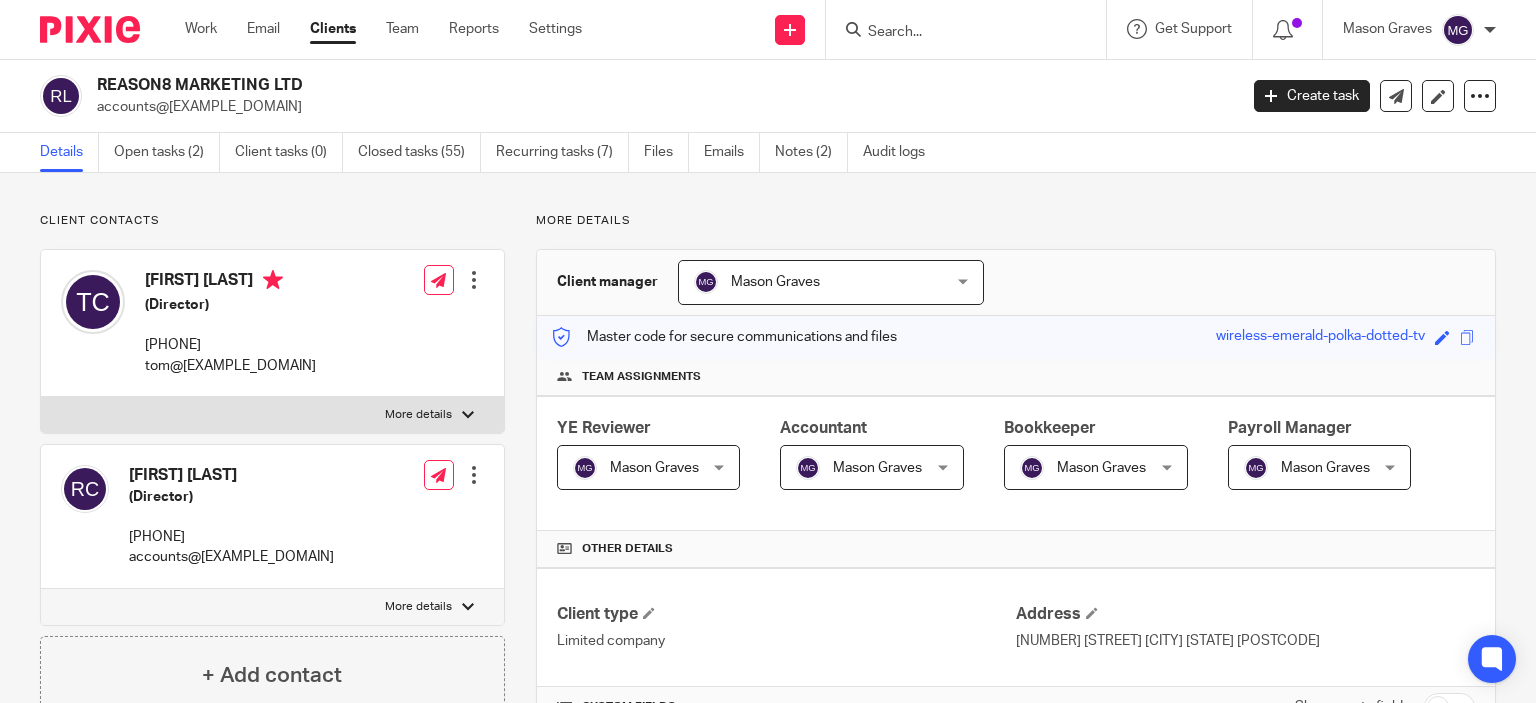 drag, startPoint x: 428, startPoint y: 87, endPoint x: 411, endPoint y: 87, distance: 17 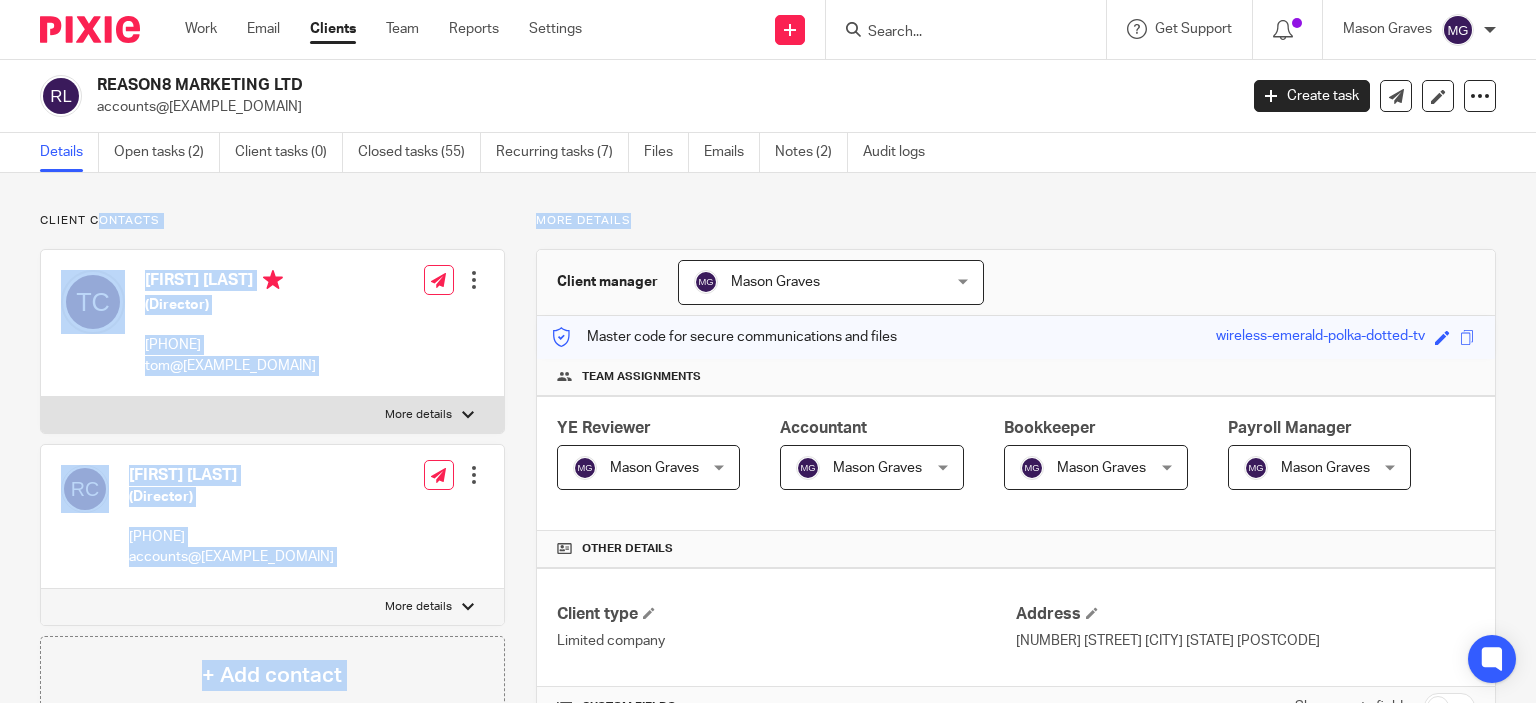 drag, startPoint x: 643, startPoint y: 203, endPoint x: 94, endPoint y: 212, distance: 549.0738 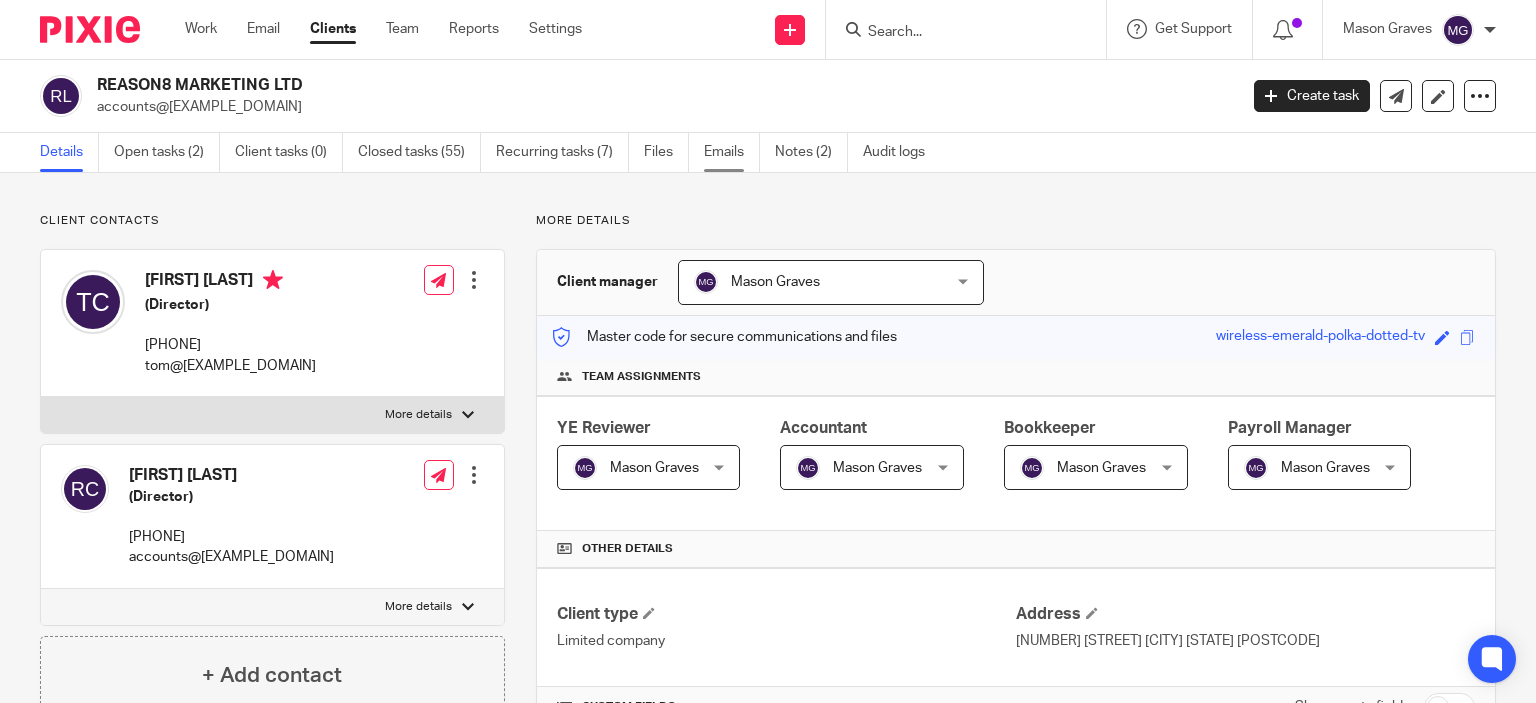 click on "Emails" at bounding box center (732, 152) 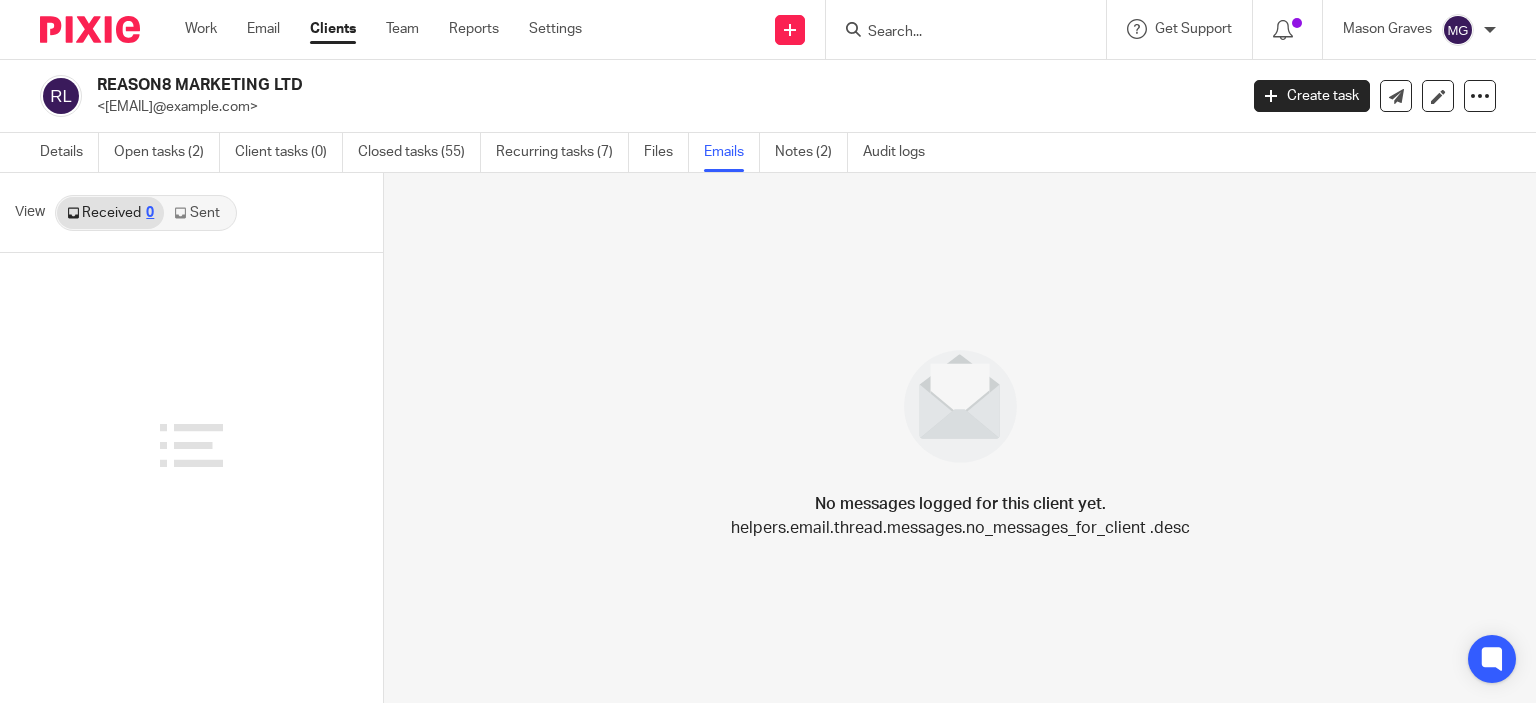 scroll, scrollTop: 0, scrollLeft: 0, axis: both 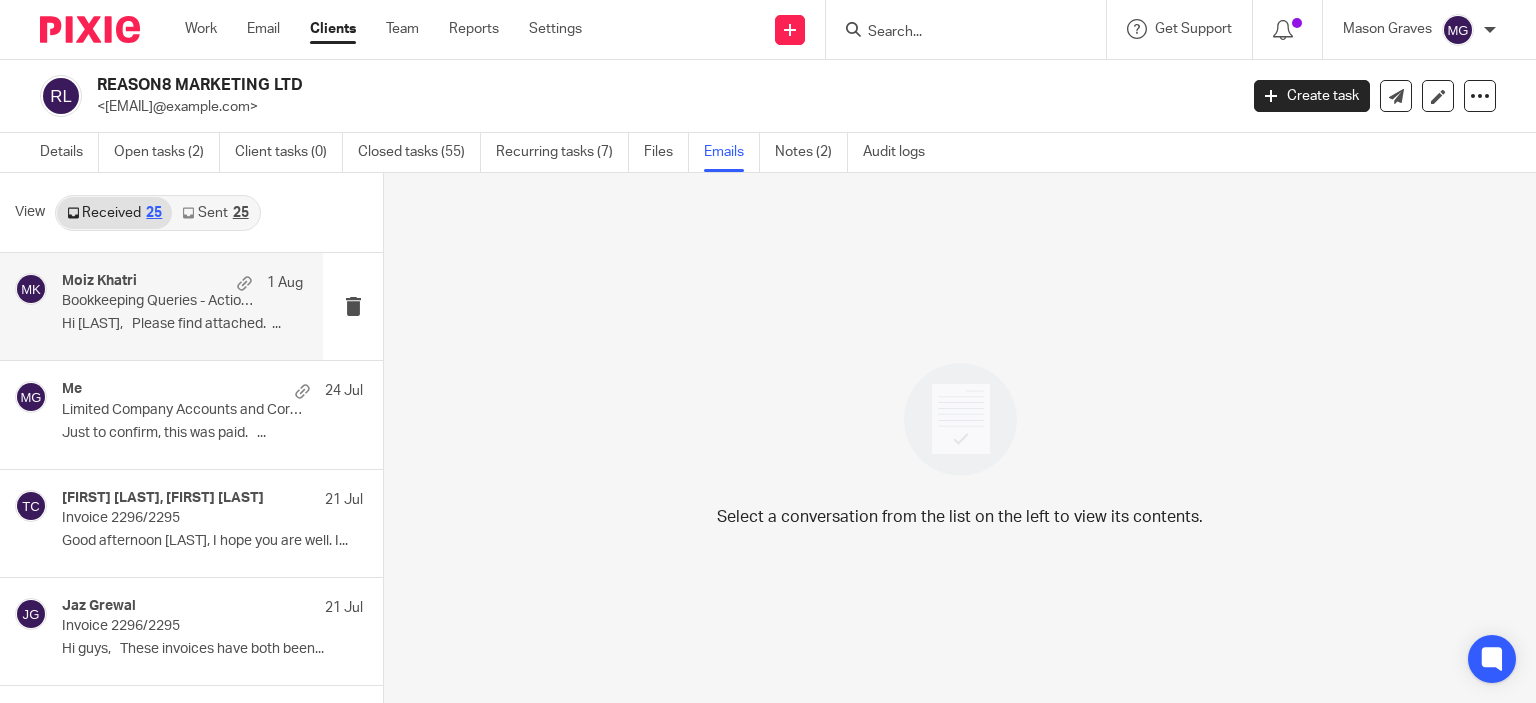 click on "Moiz Khatri
1 Aug   Bookkeeping Queries - Action Required   Hi Moiz,     Please find attached.   ..." at bounding box center [182, 306] 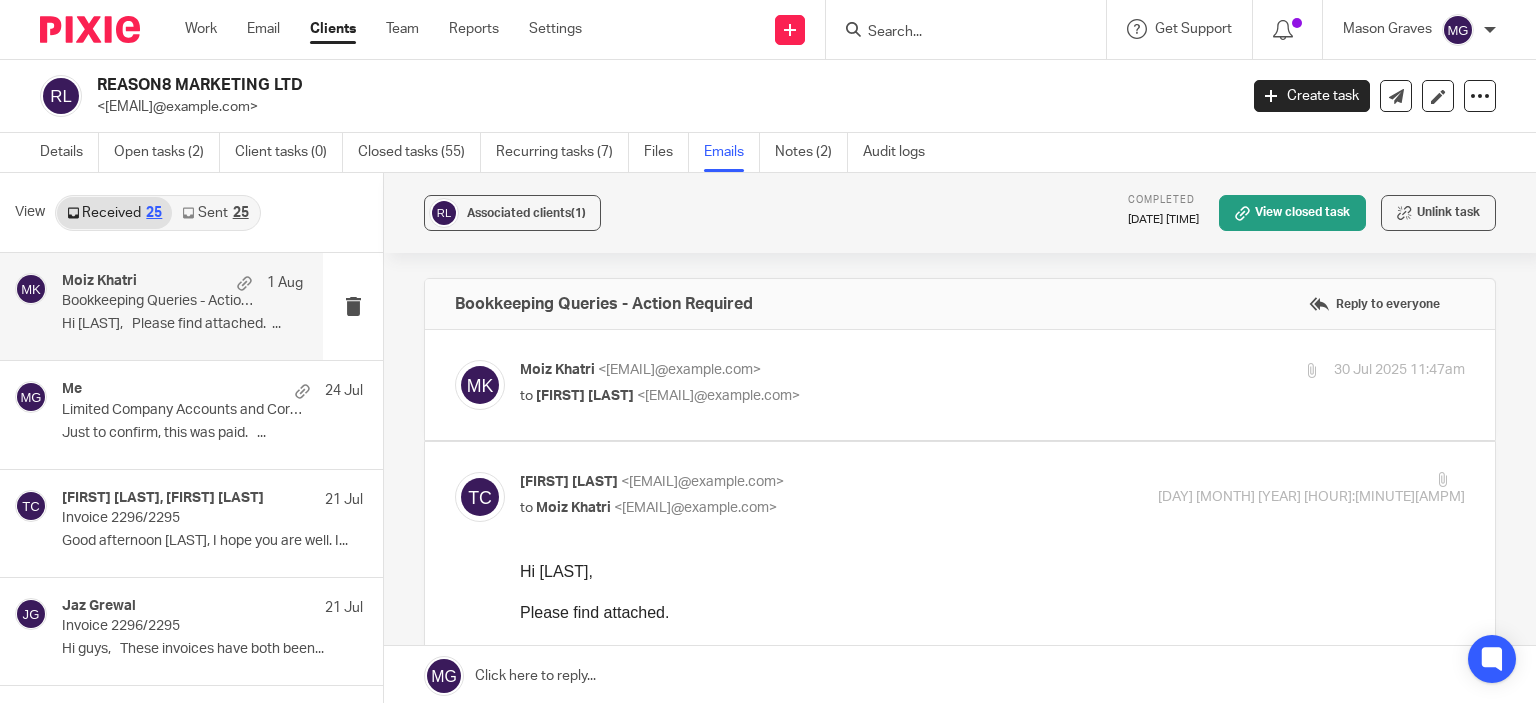 scroll, scrollTop: 0, scrollLeft: 0, axis: both 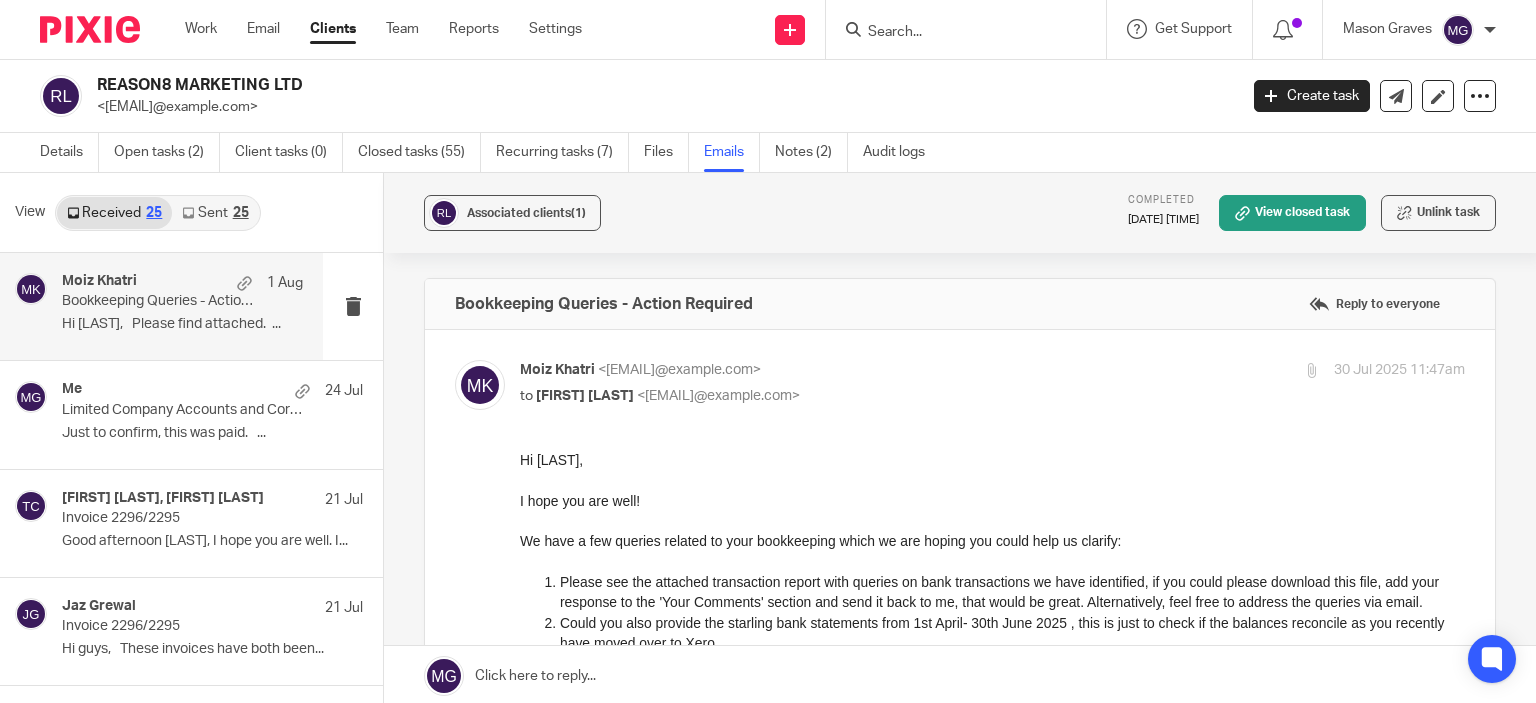 click on "Moiz Khatri
<moizkhatri@taxassist.co.uk>" at bounding box center (835, 370) 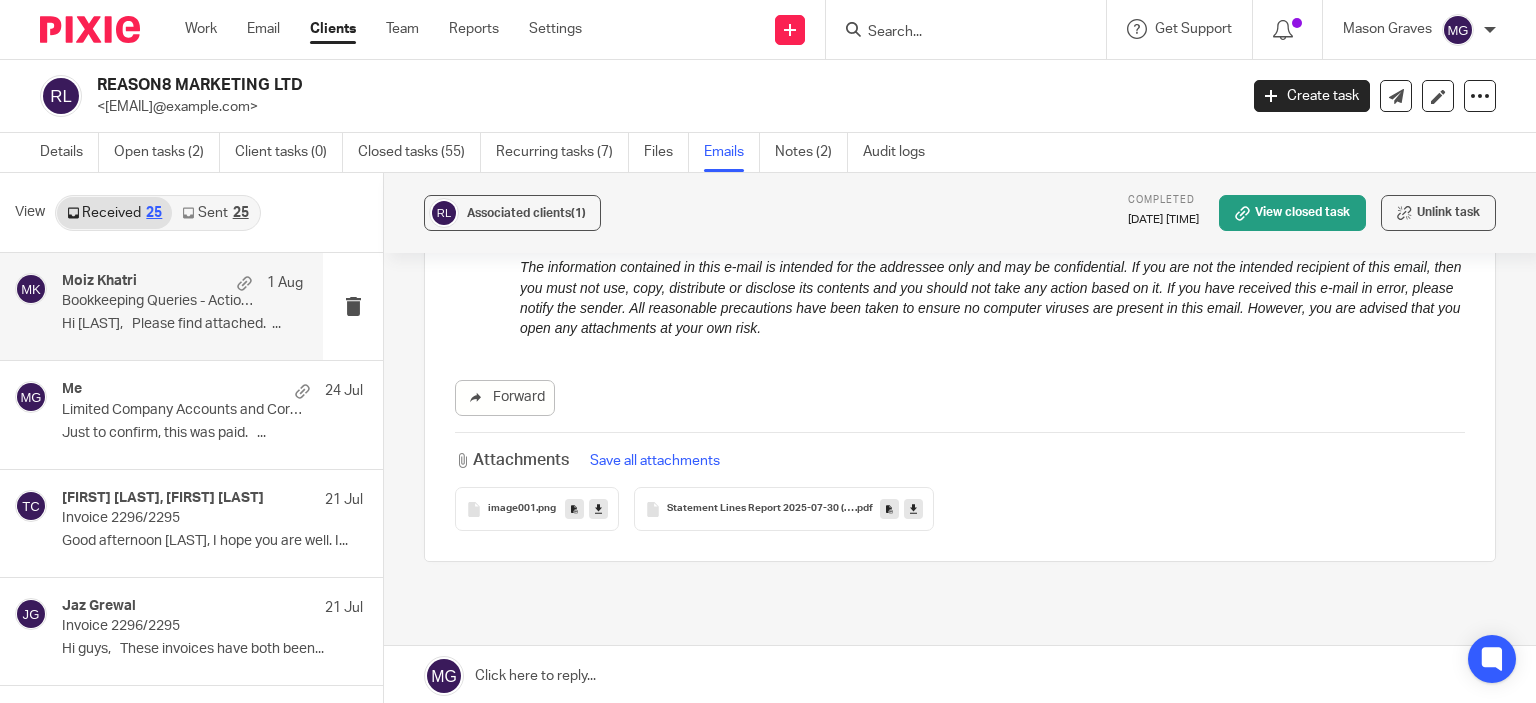 scroll, scrollTop: 1638, scrollLeft: 0, axis: vertical 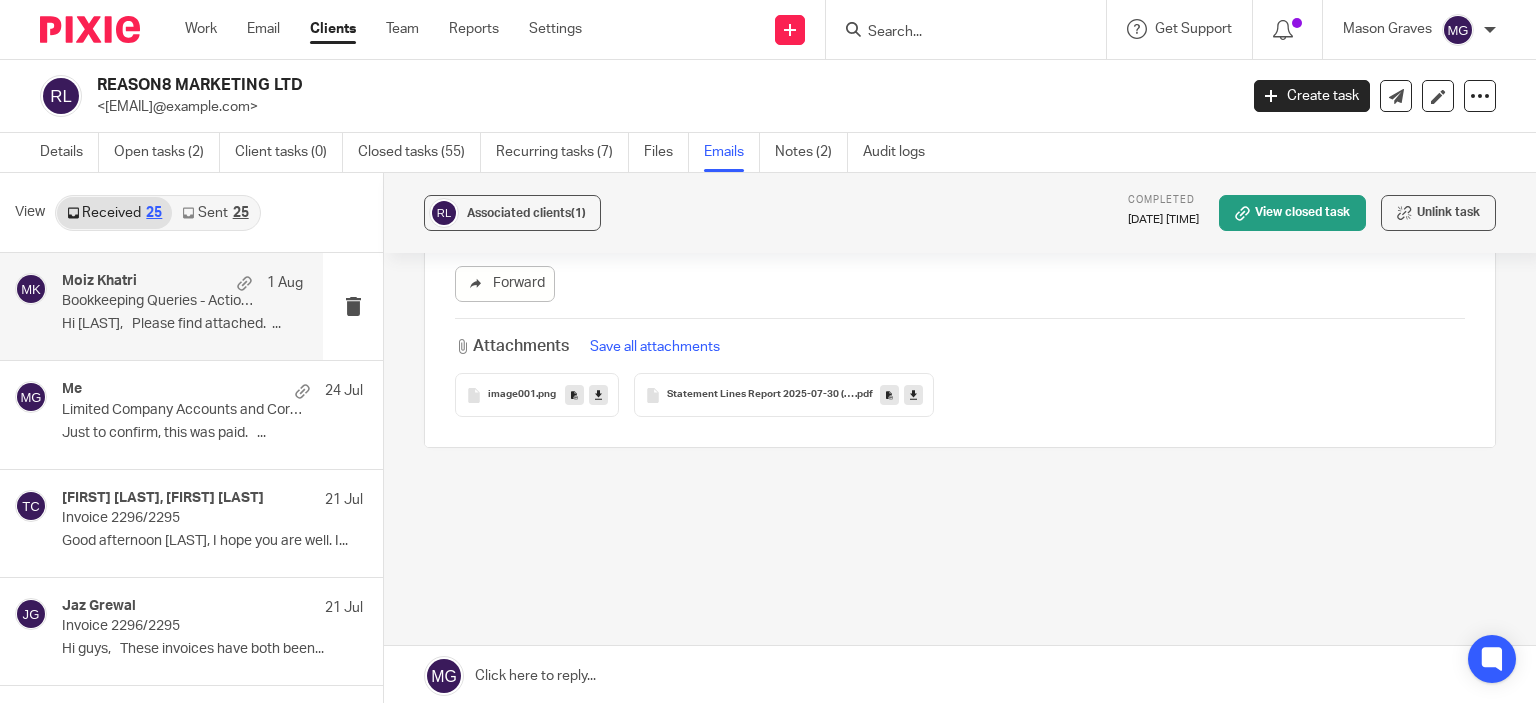 click on "image001" at bounding box center (512, 395) 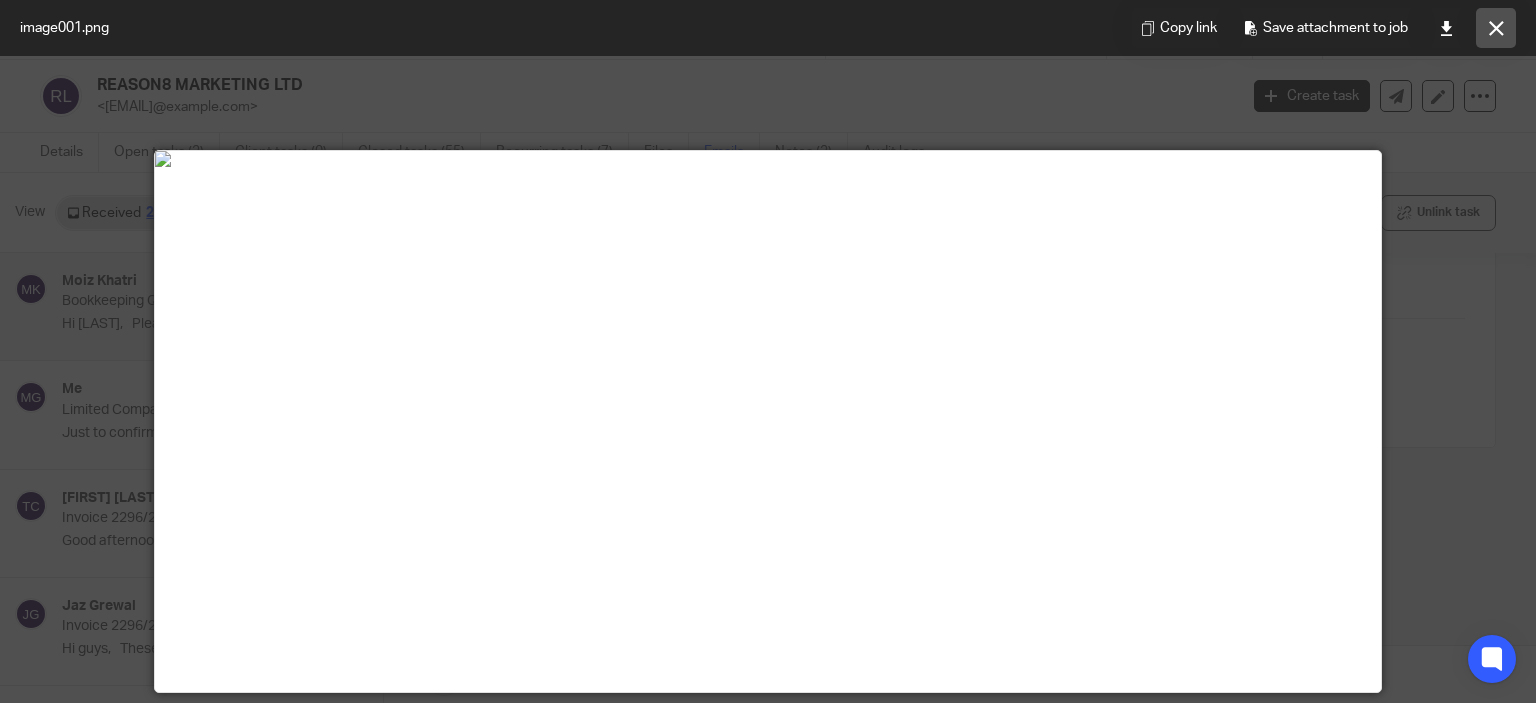 click at bounding box center [1496, 28] 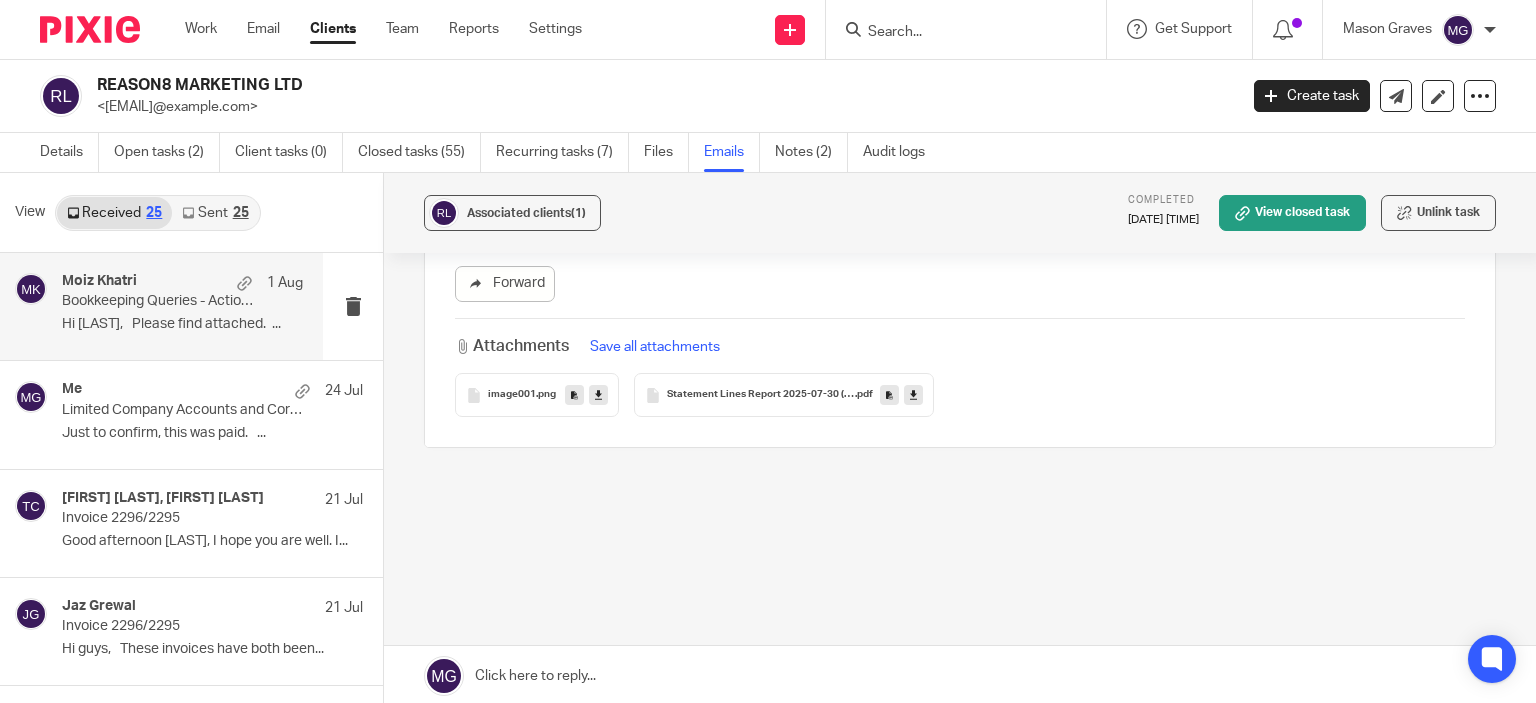 click on "Statement Lines Report 2025-07-30 (1)[85] copy" at bounding box center (761, 395) 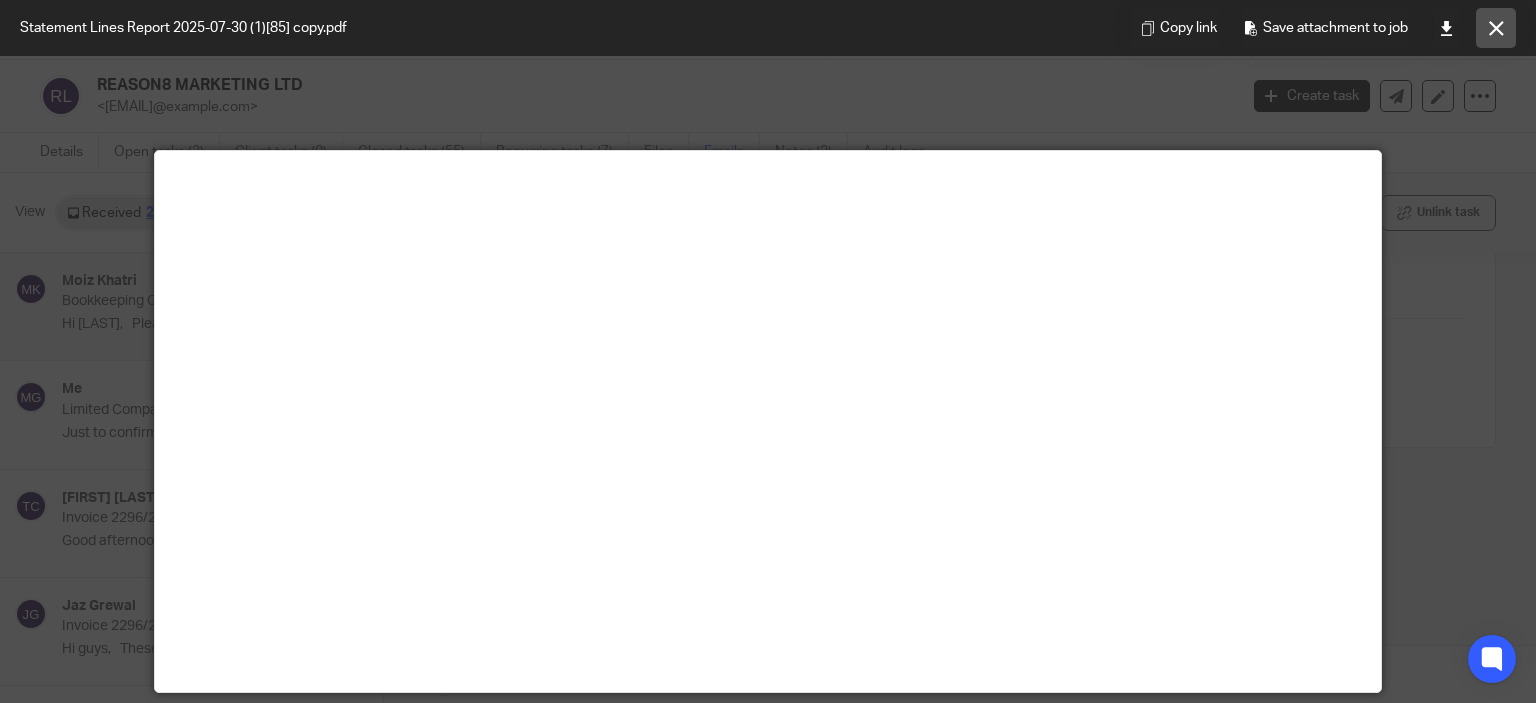click at bounding box center [1496, 28] 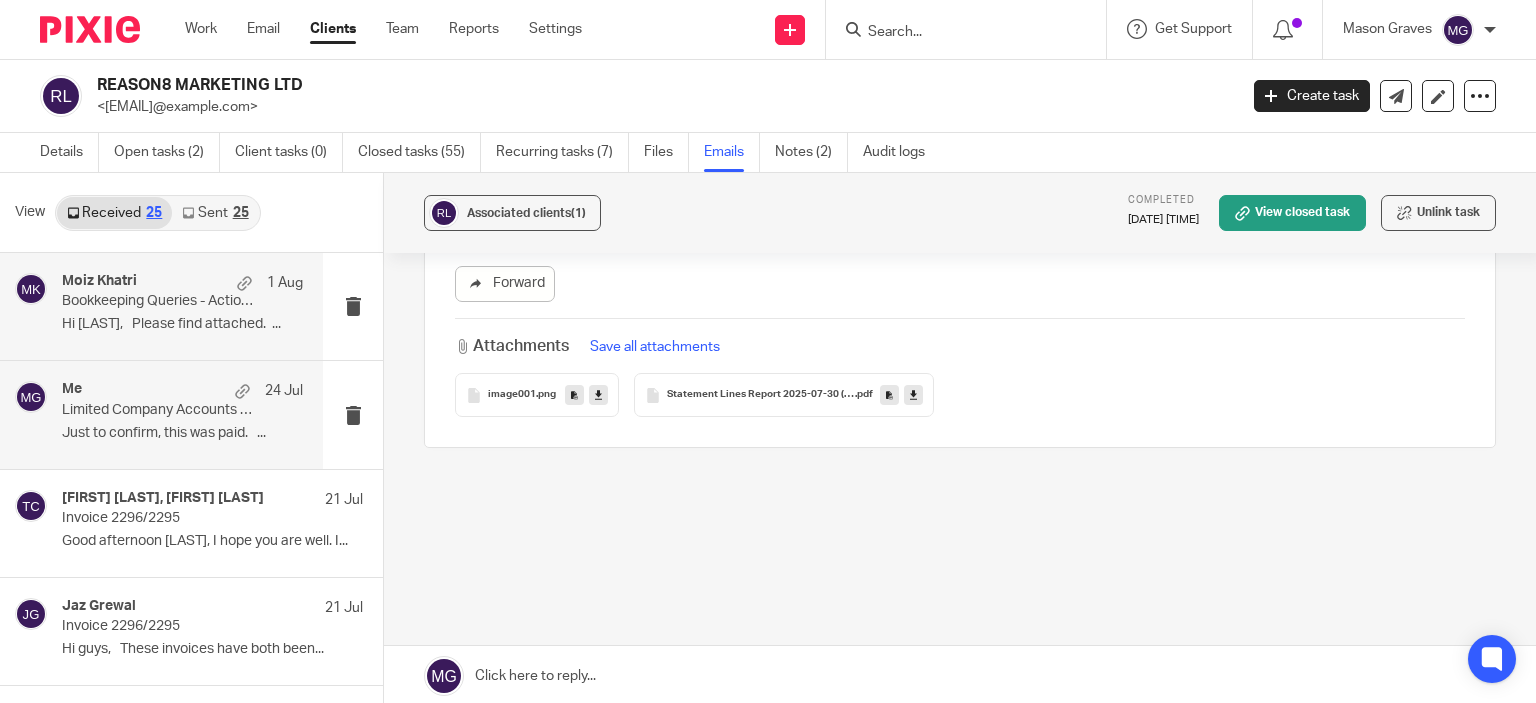 click on "Just to confirm, this was paid.           ..." at bounding box center (182, 433) 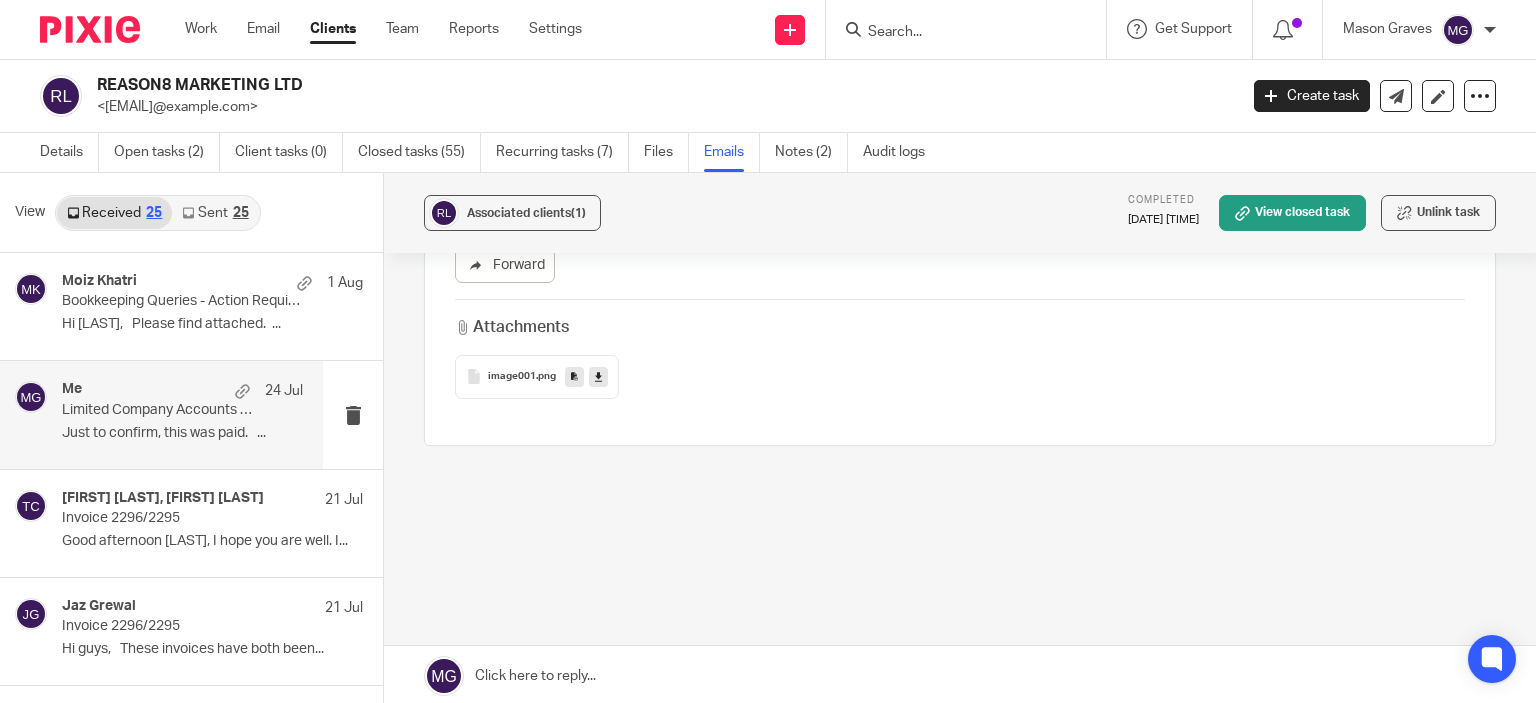 scroll, scrollTop: 0, scrollLeft: 0, axis: both 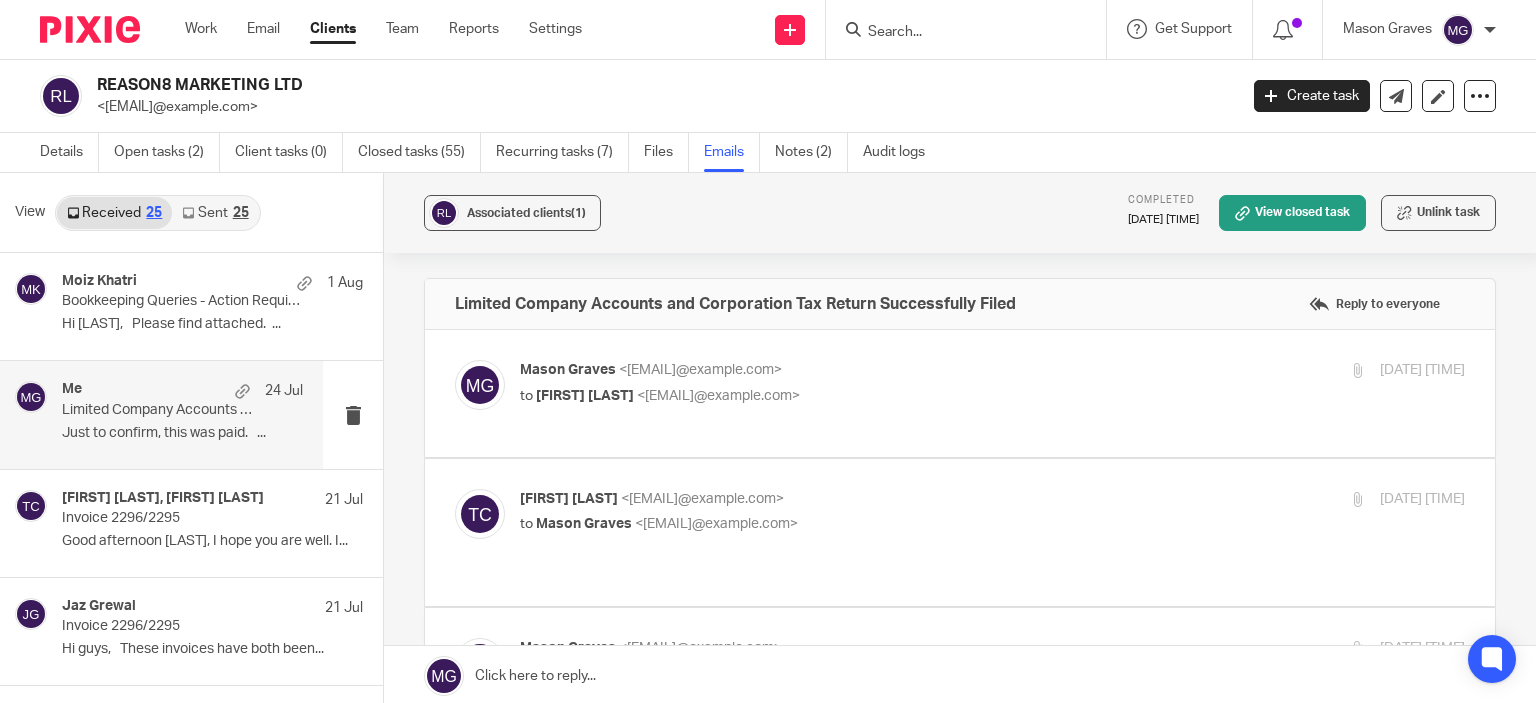 click on "<mgraves@taxassist.co.uk>" at bounding box center (700, 370) 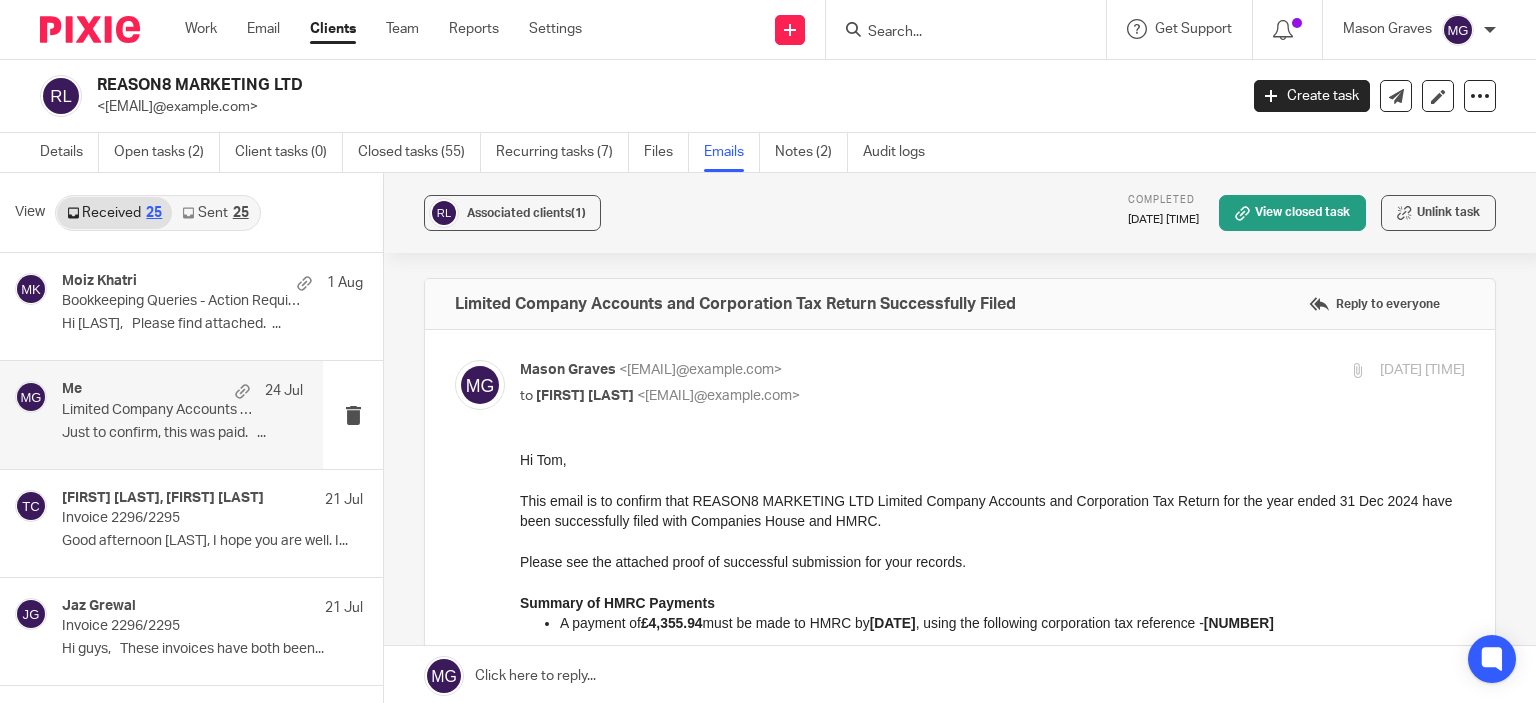 scroll, scrollTop: 0, scrollLeft: 0, axis: both 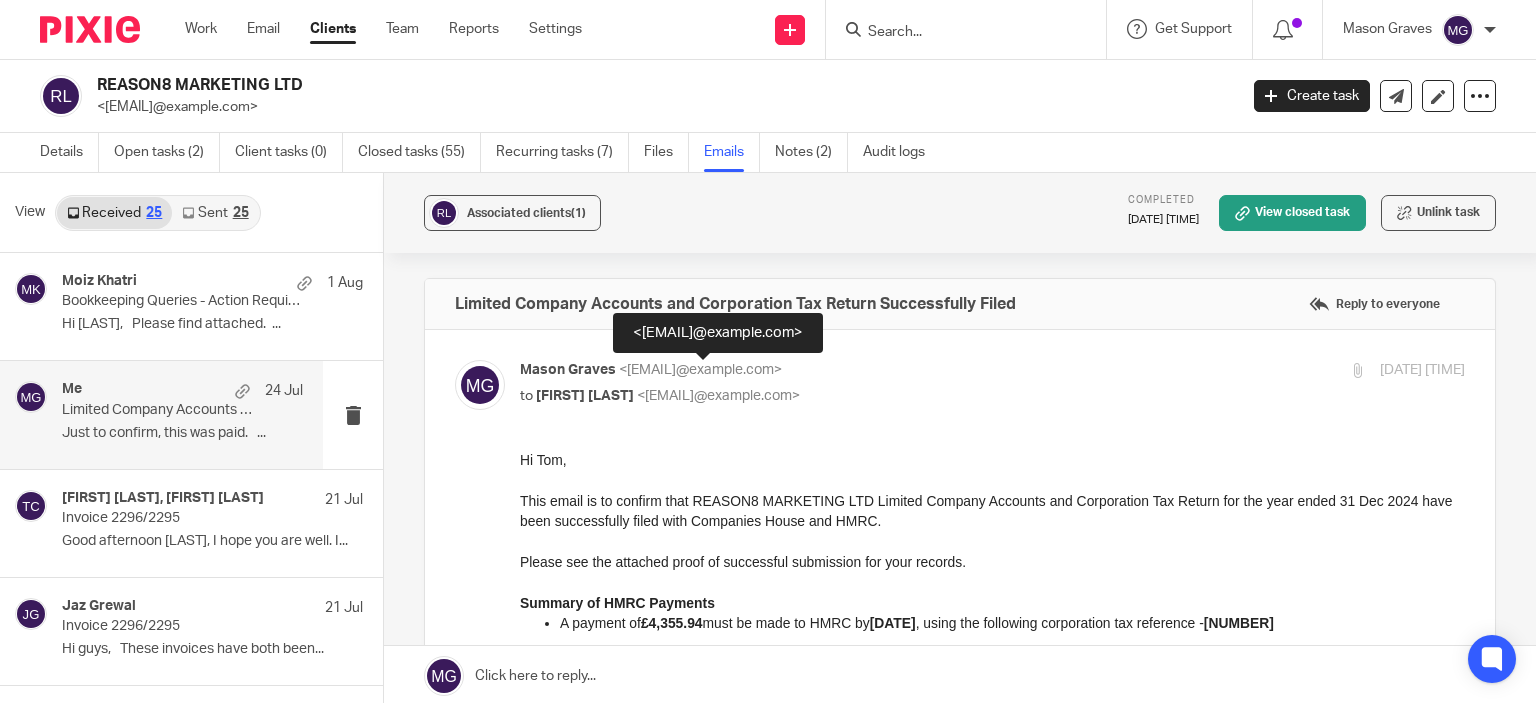 click on "<mgraves@taxassist.co.uk>" at bounding box center [700, 370] 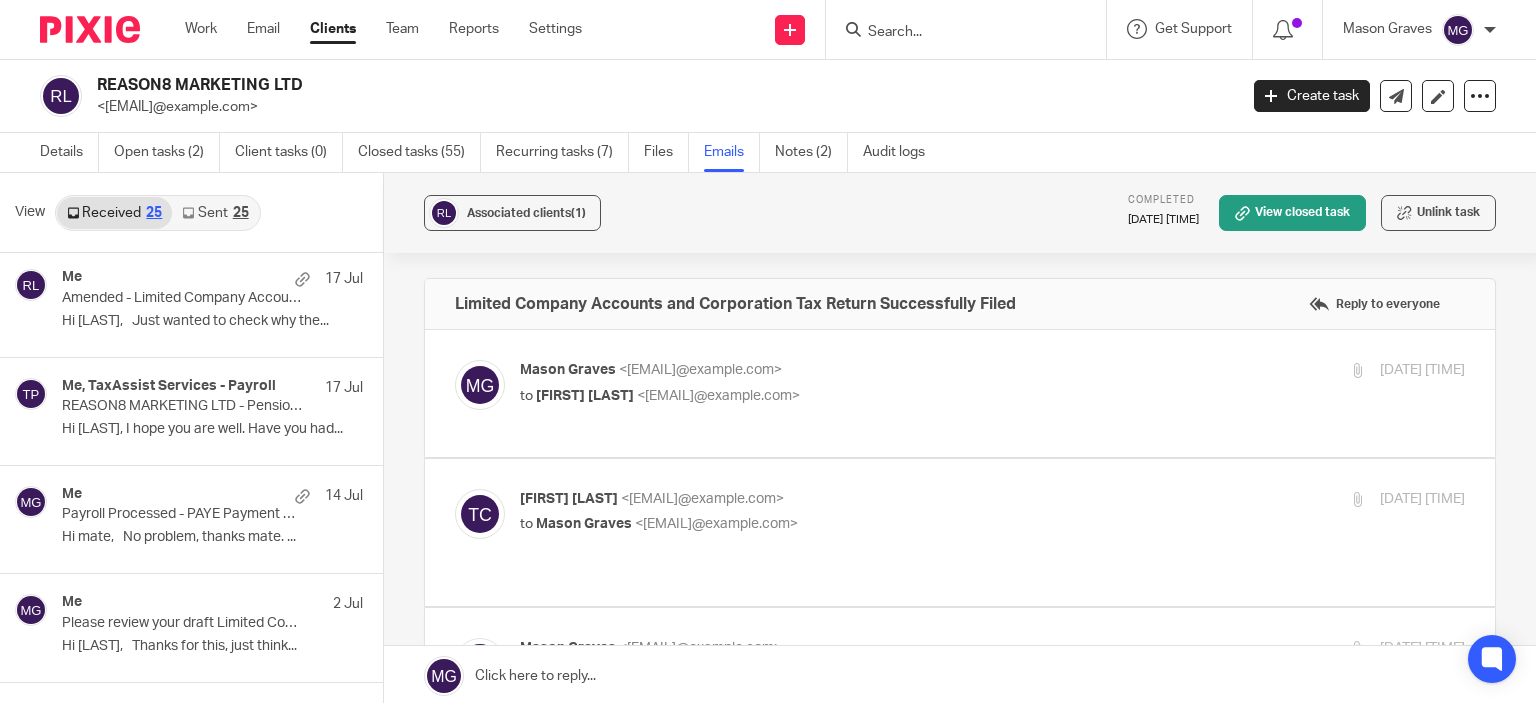 scroll, scrollTop: 660, scrollLeft: 0, axis: vertical 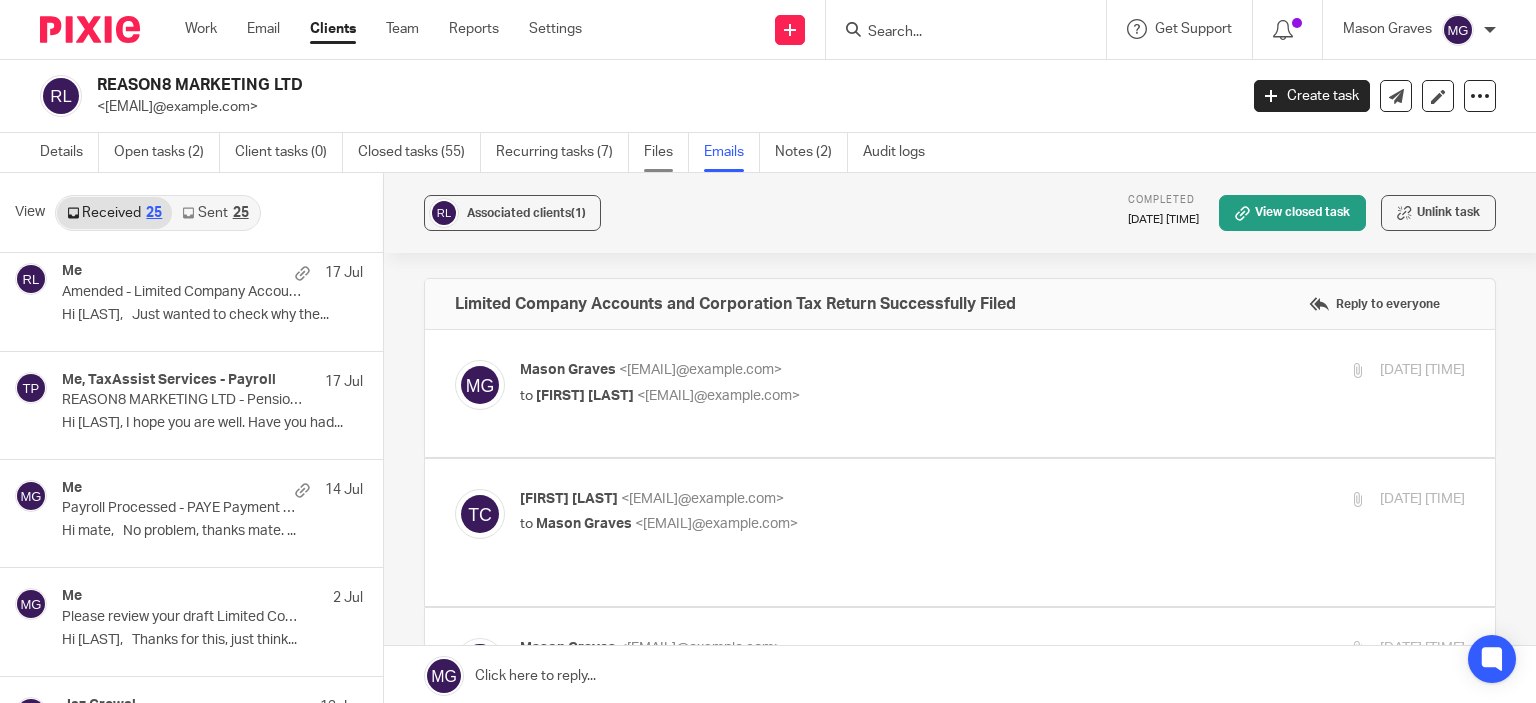 click on "Files" at bounding box center (666, 152) 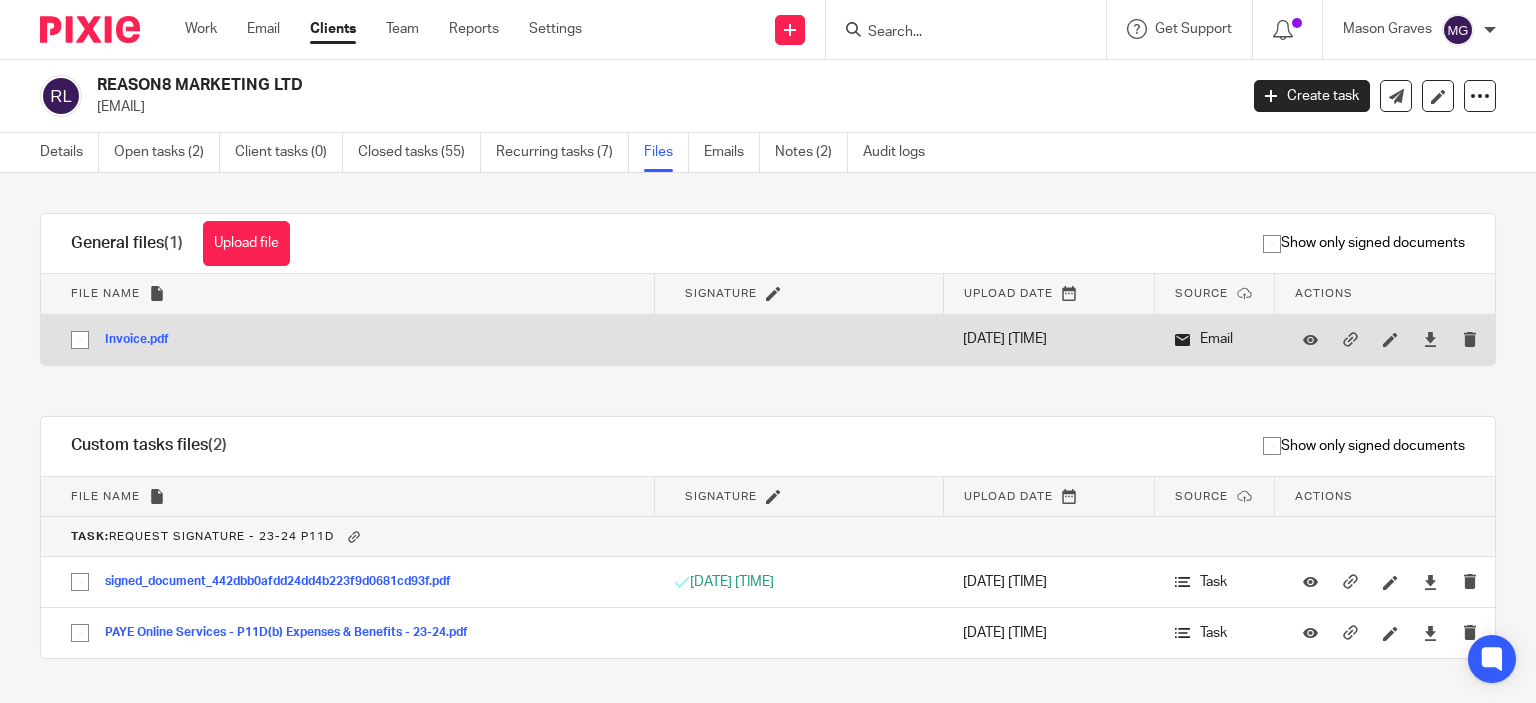 scroll, scrollTop: 0, scrollLeft: 0, axis: both 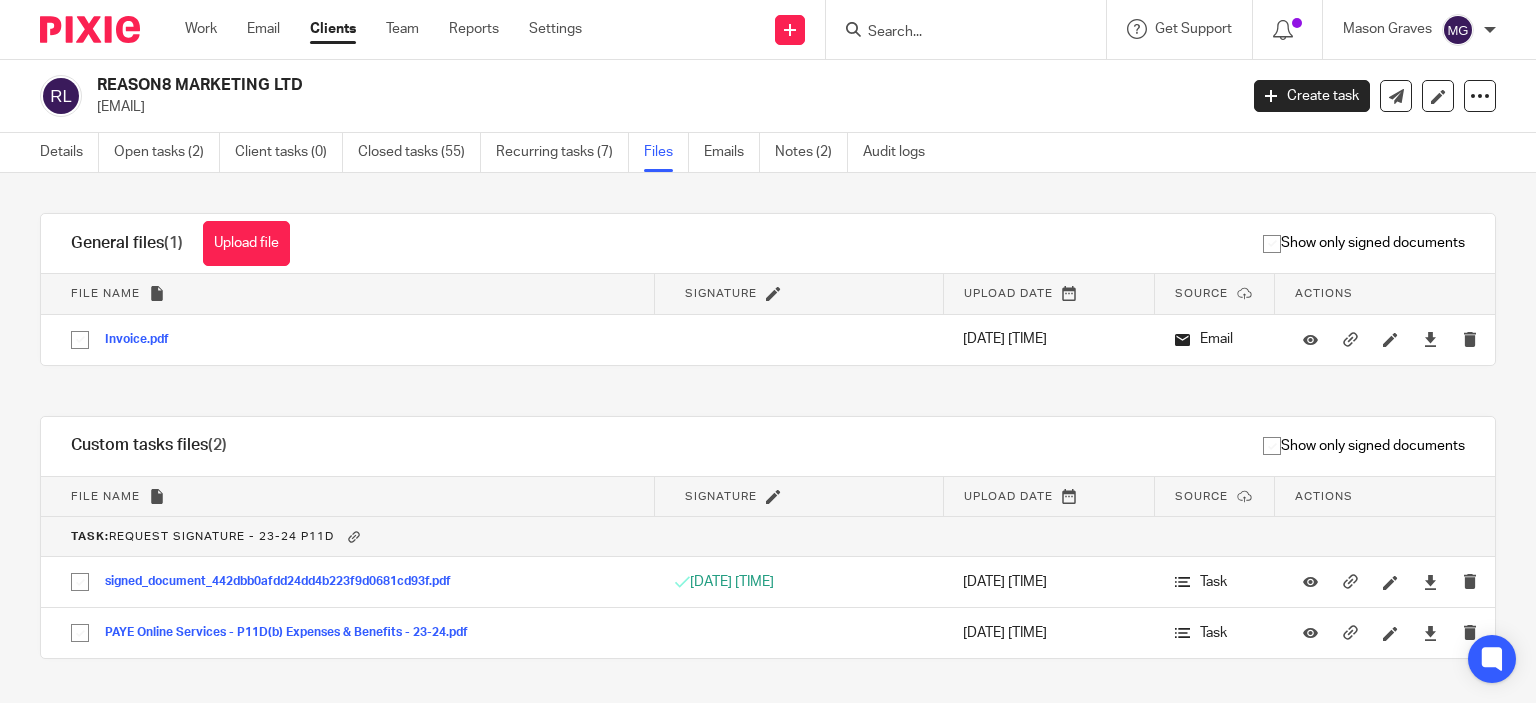 click at bounding box center (956, 33) 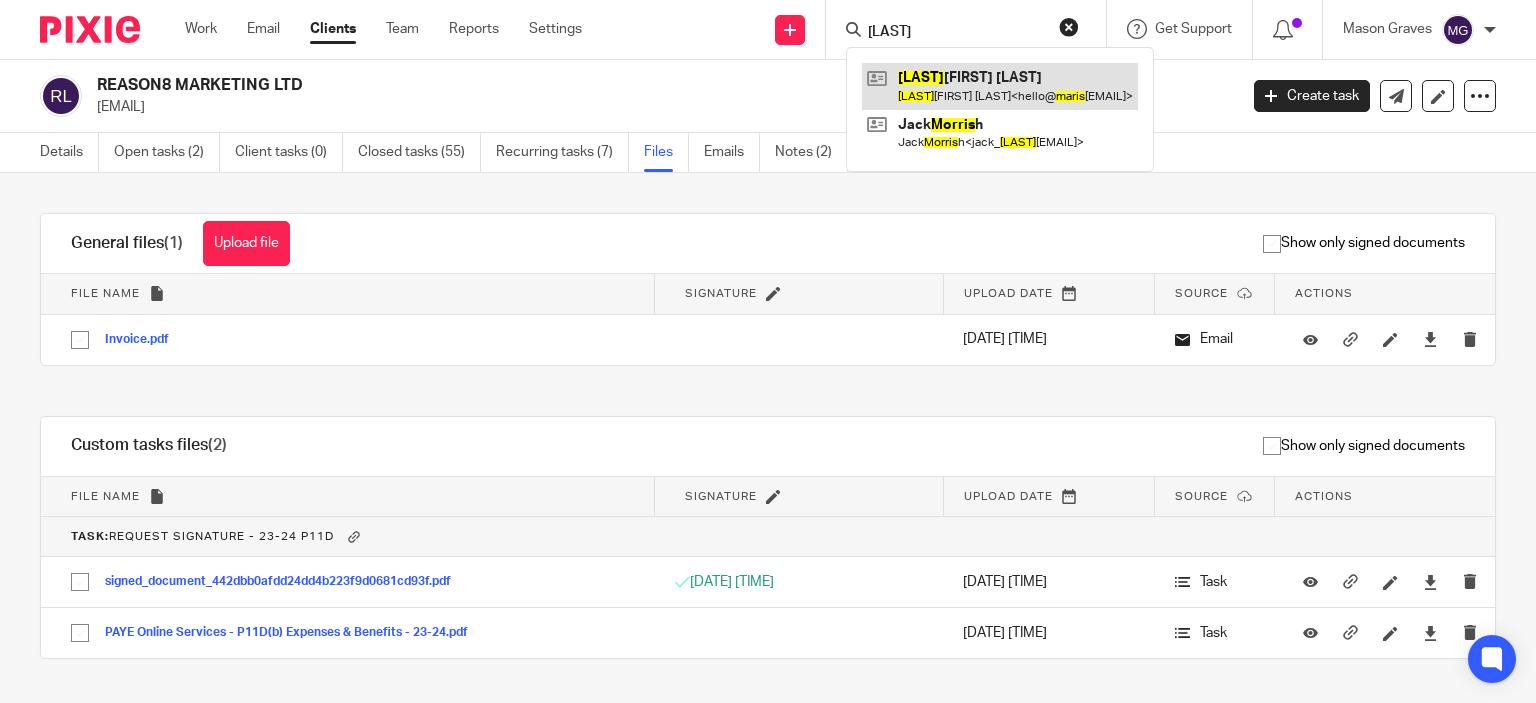 type on "marris" 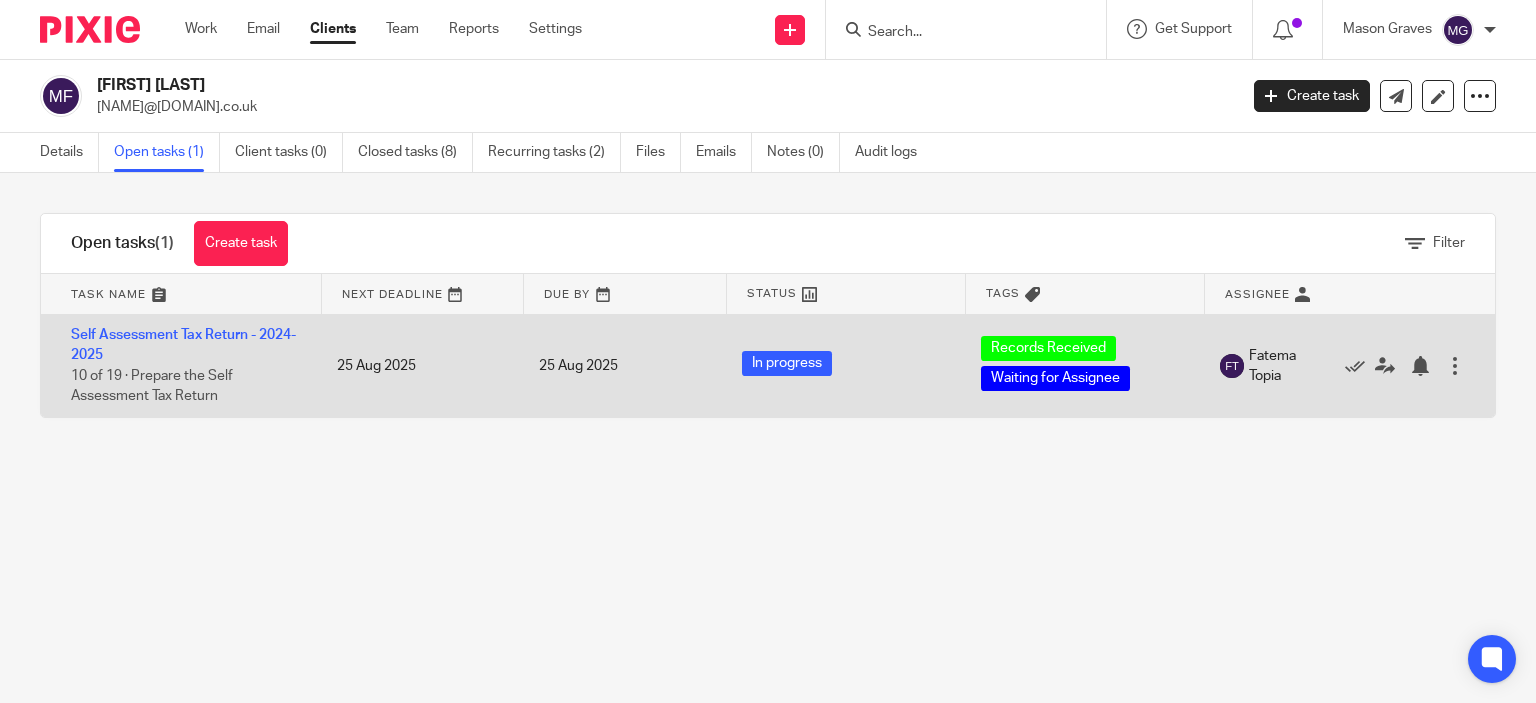scroll, scrollTop: 0, scrollLeft: 0, axis: both 